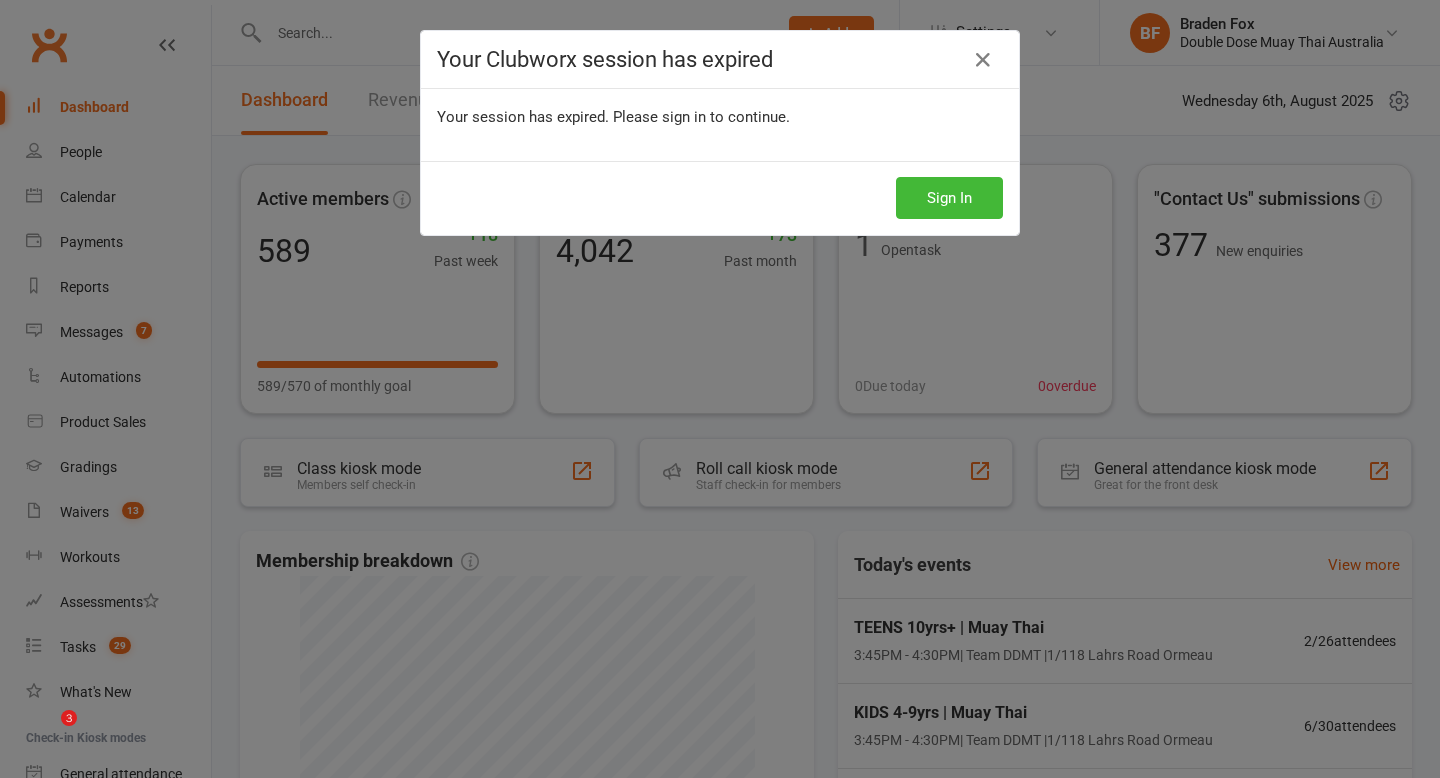 scroll, scrollTop: 0, scrollLeft: 0, axis: both 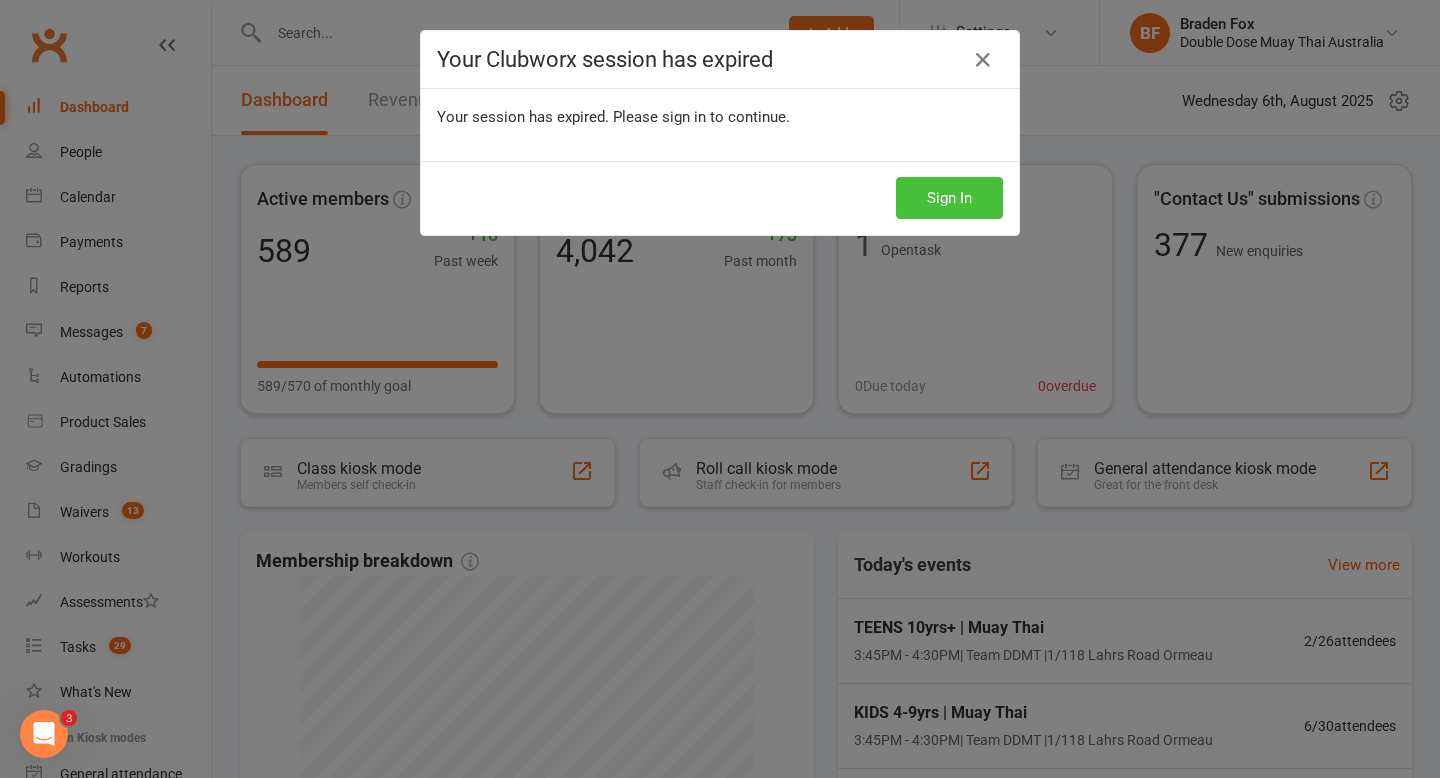 click on "Sign In" at bounding box center [949, 198] 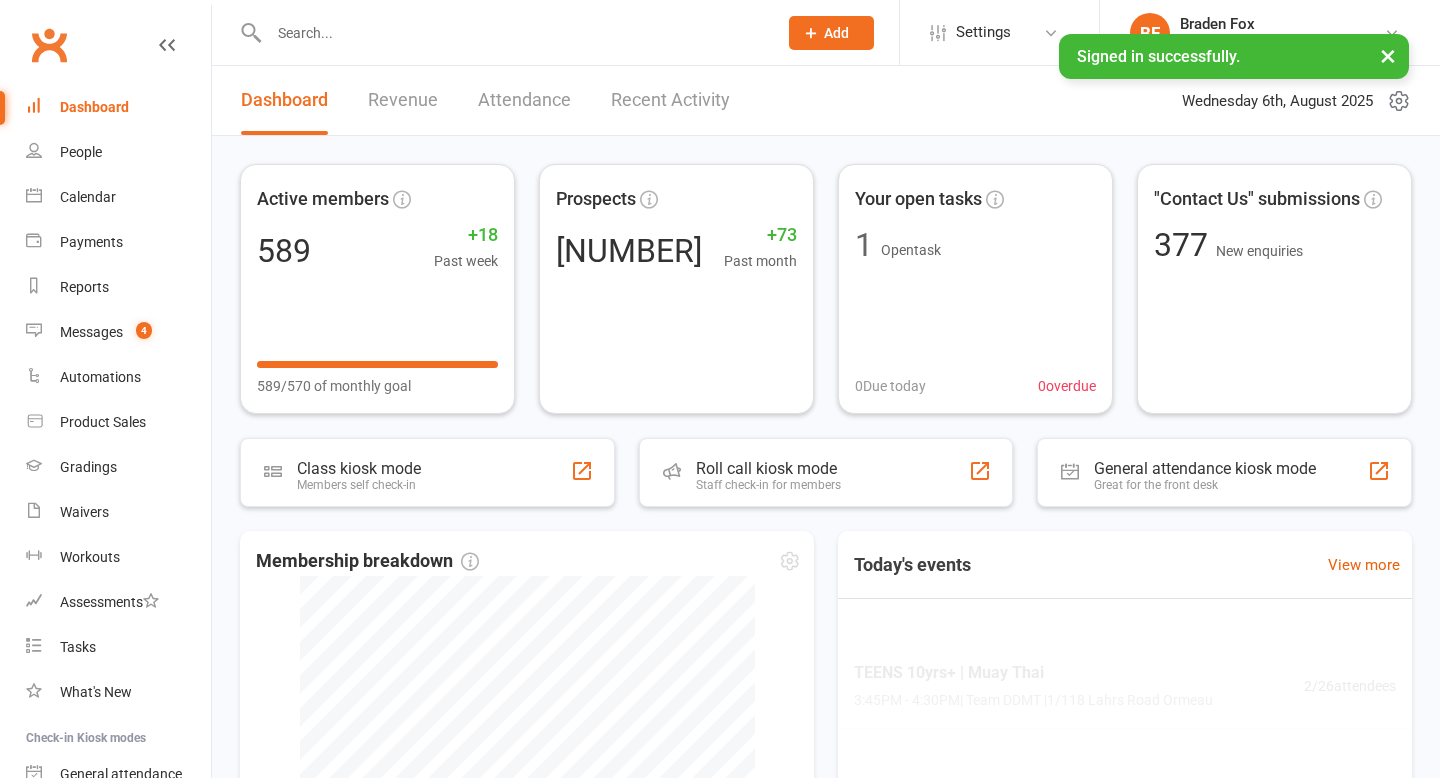 scroll, scrollTop: 0, scrollLeft: 0, axis: both 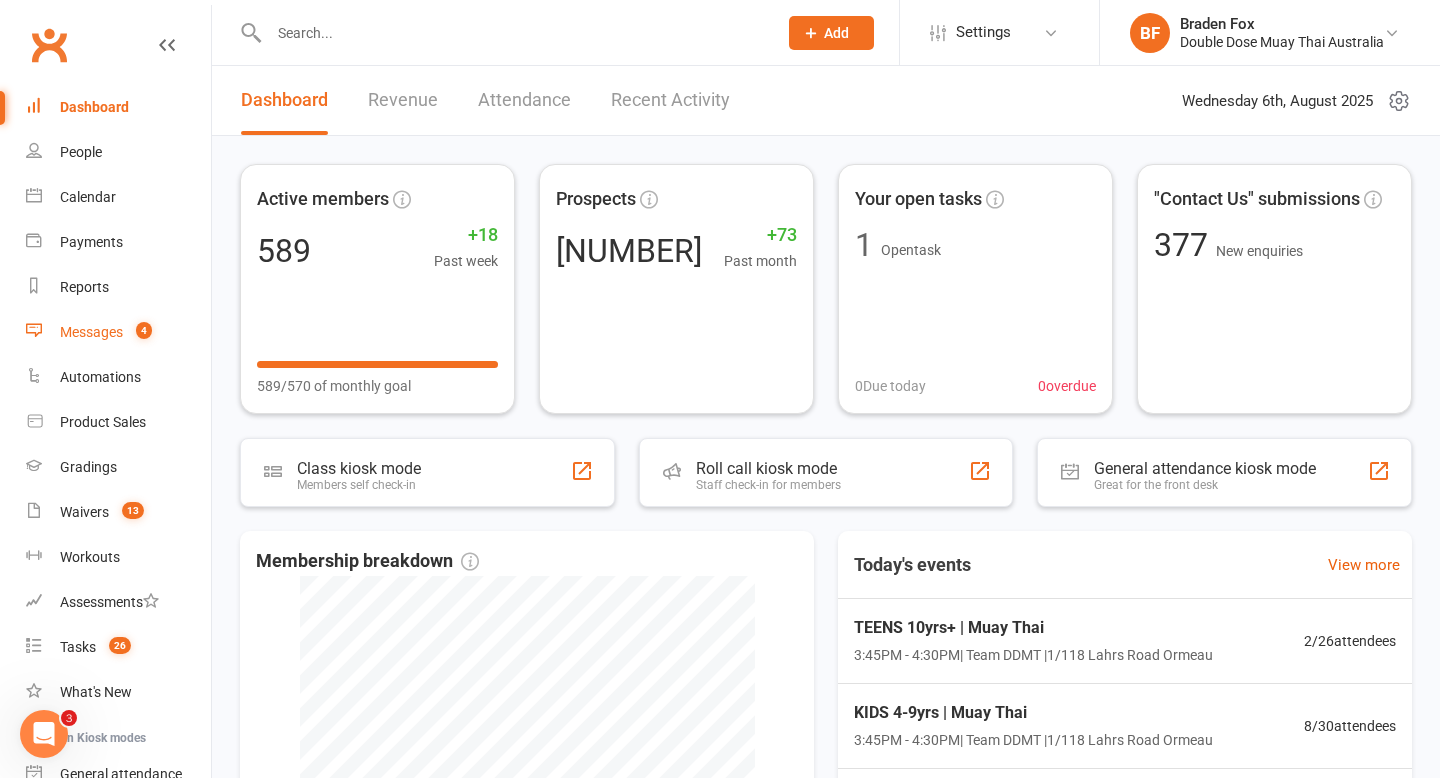 click on "Messages   4" at bounding box center [118, 332] 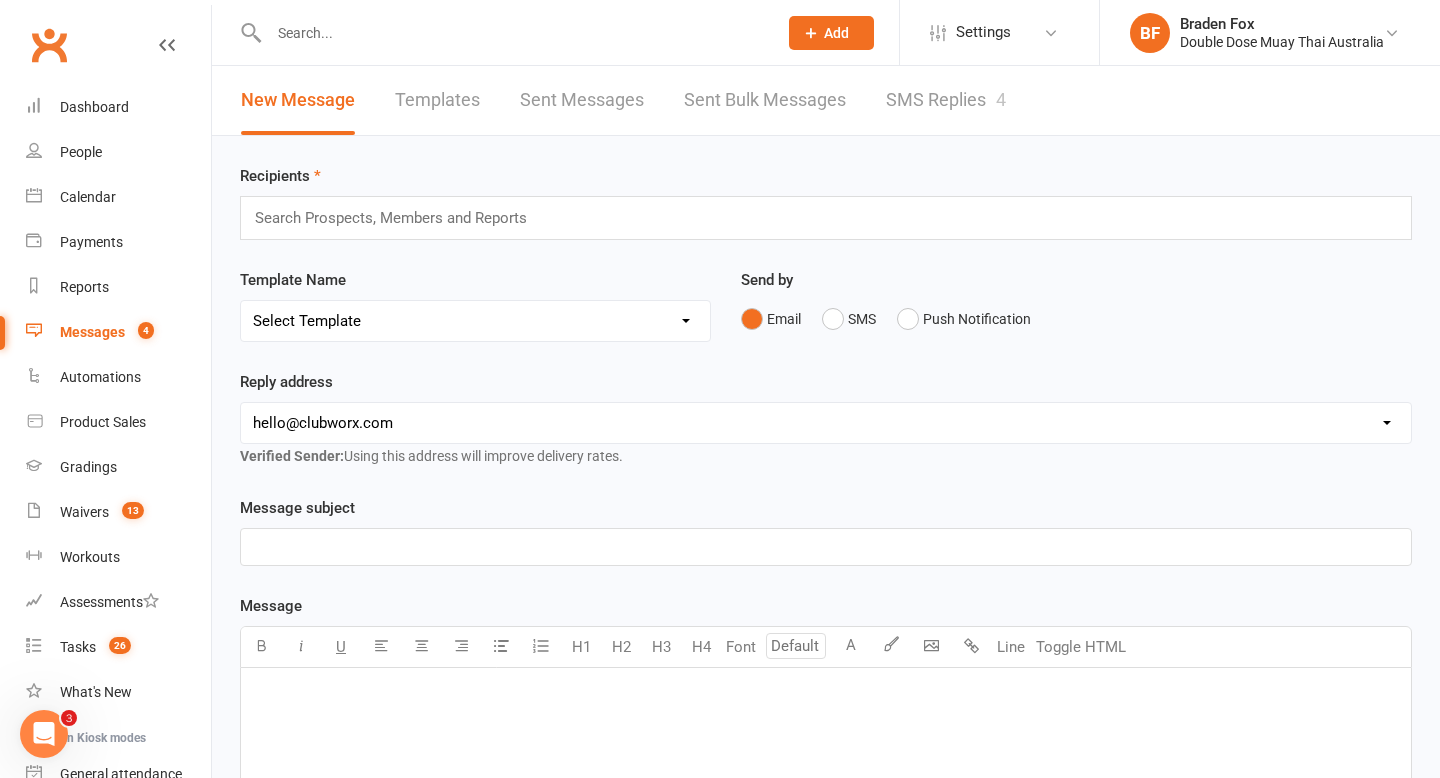 click on "SMS Replies  4" at bounding box center [946, 100] 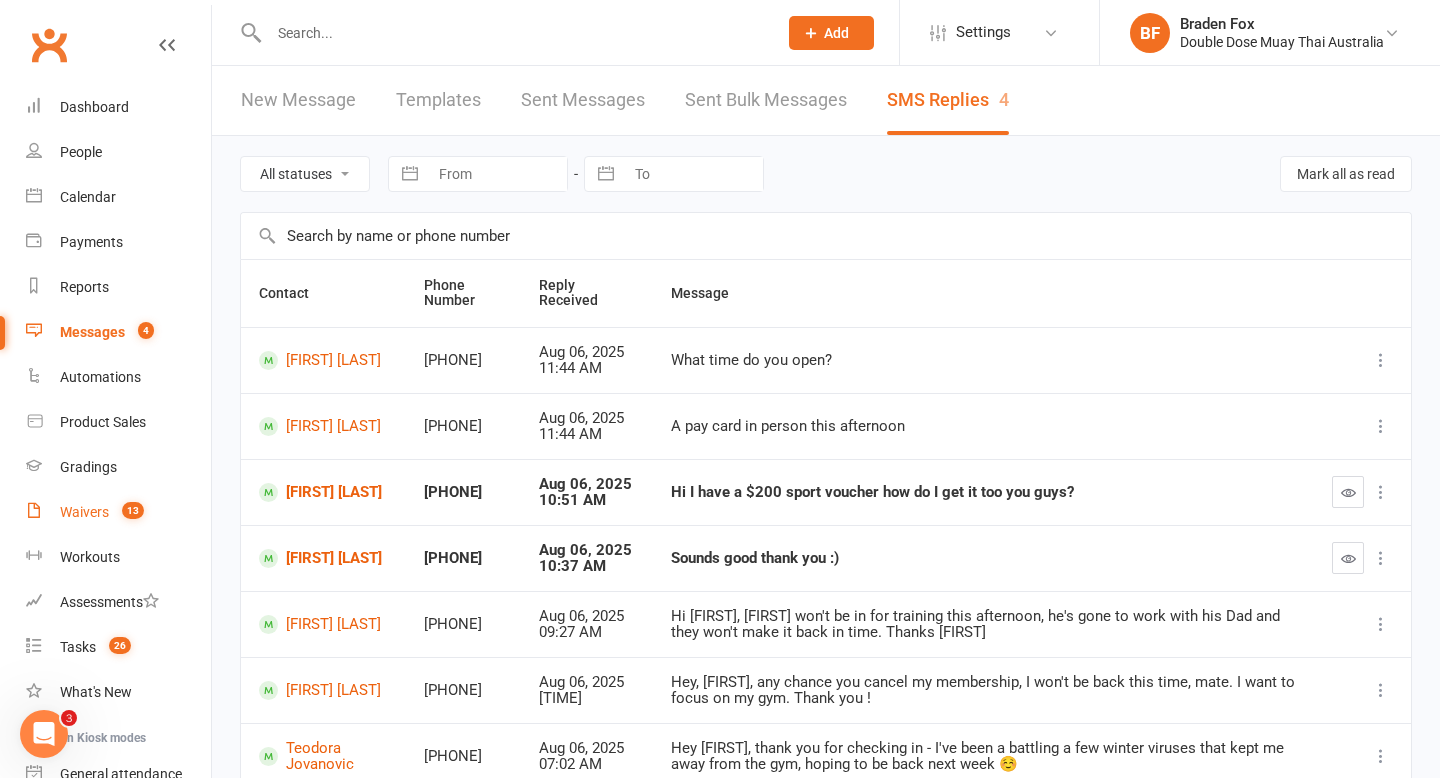 click on "Waivers" at bounding box center (84, 512) 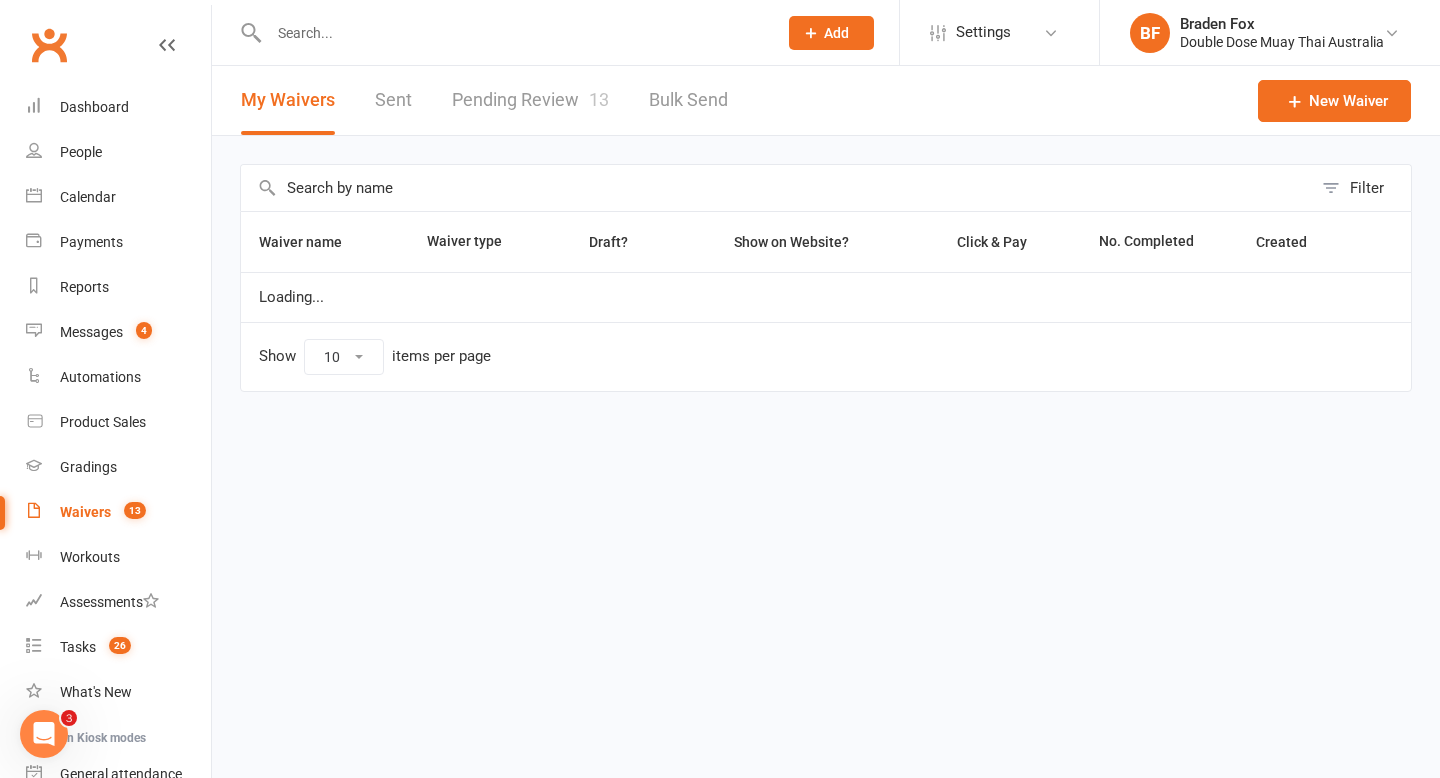 click on "Pending Review 13" at bounding box center (530, 100) 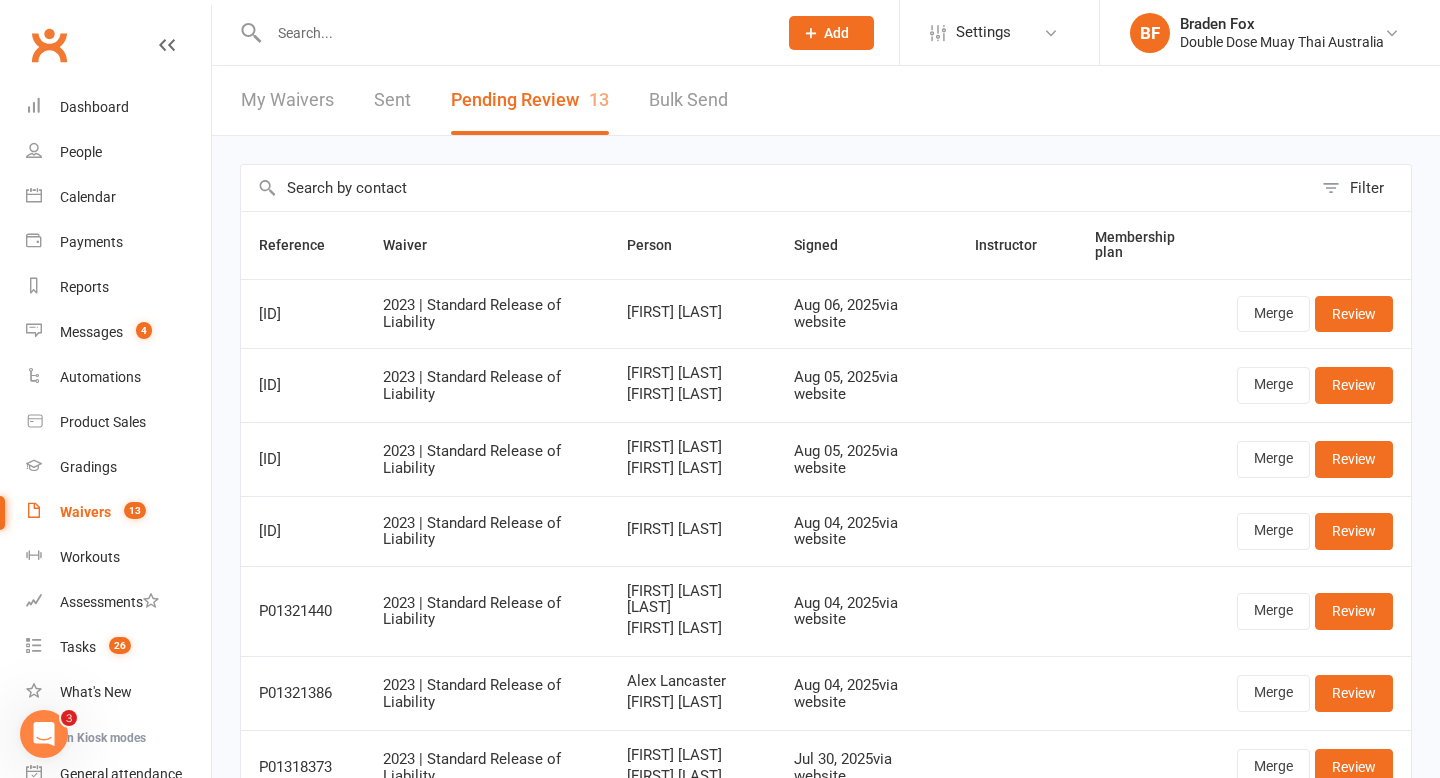 click at bounding box center [501, 32] 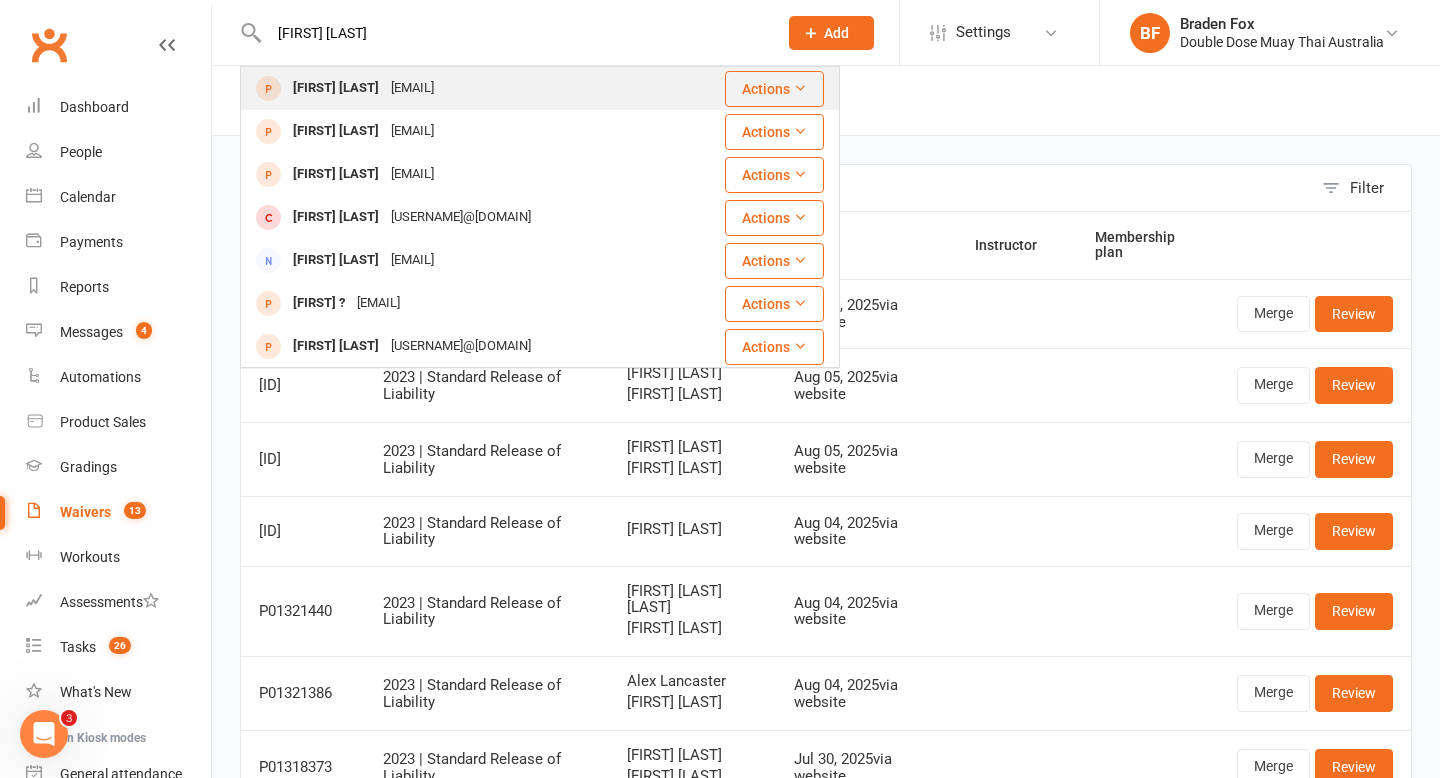 type on "[FIRST] [LAST]" 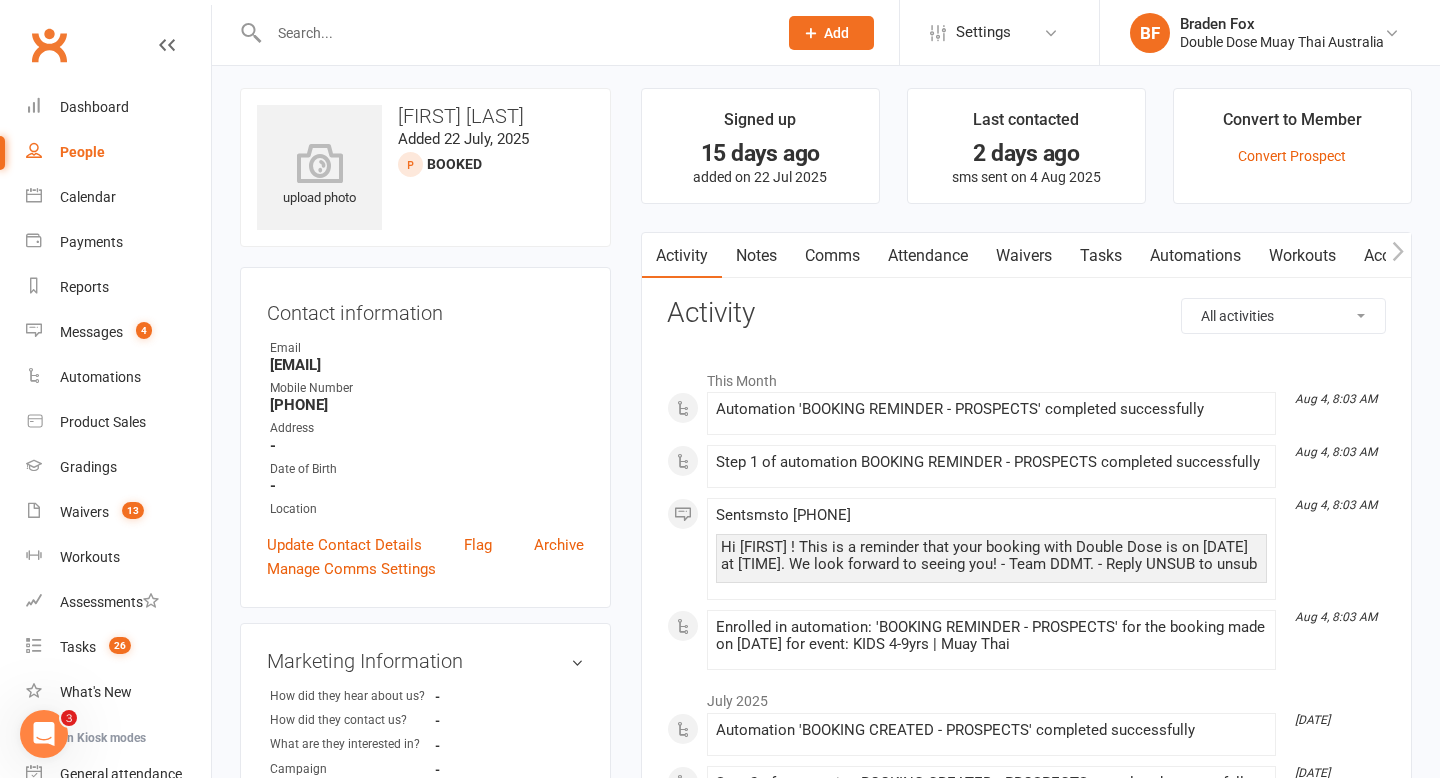 scroll, scrollTop: 0, scrollLeft: 0, axis: both 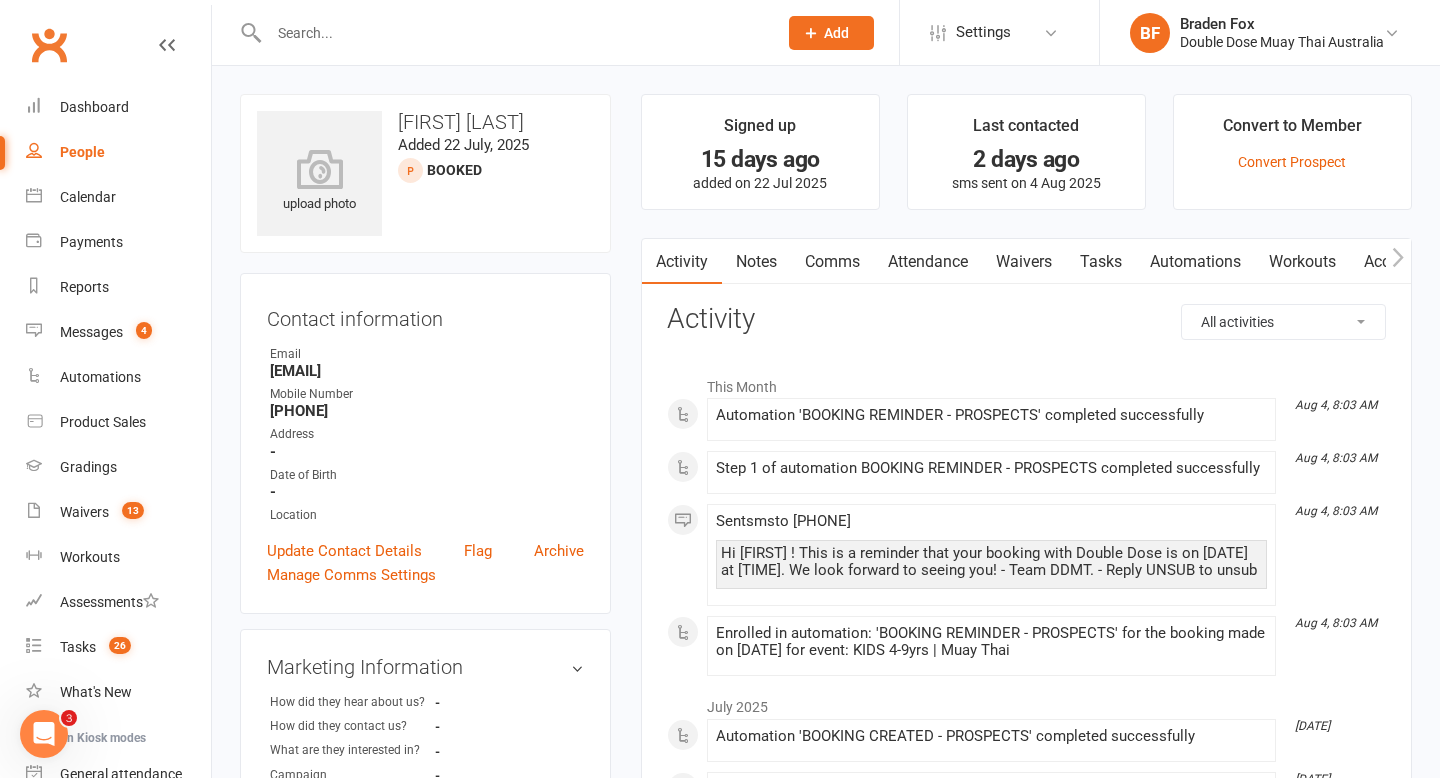 click on "Attendance" at bounding box center (928, 262) 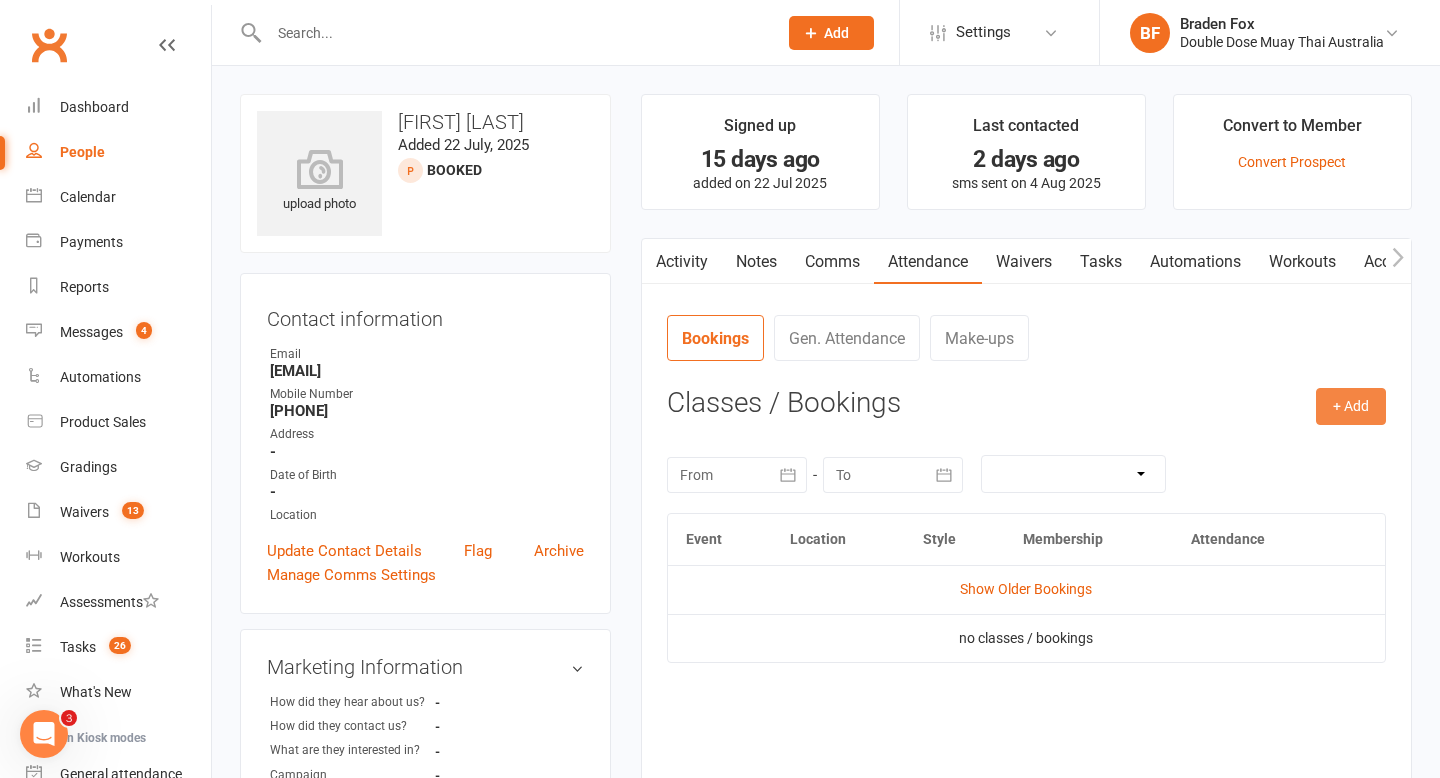 click on "+ Add" at bounding box center (1351, 406) 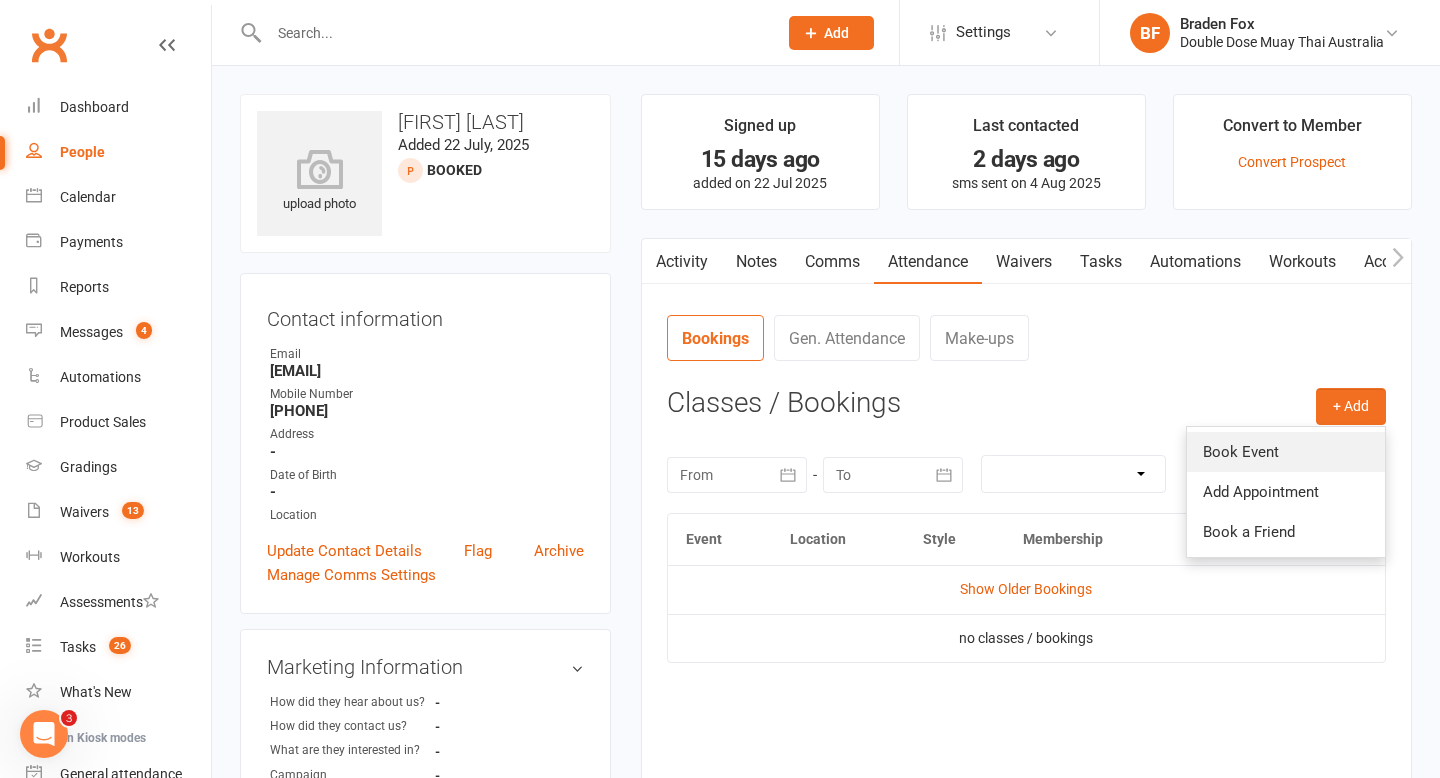click on "Book Event" at bounding box center [1286, 452] 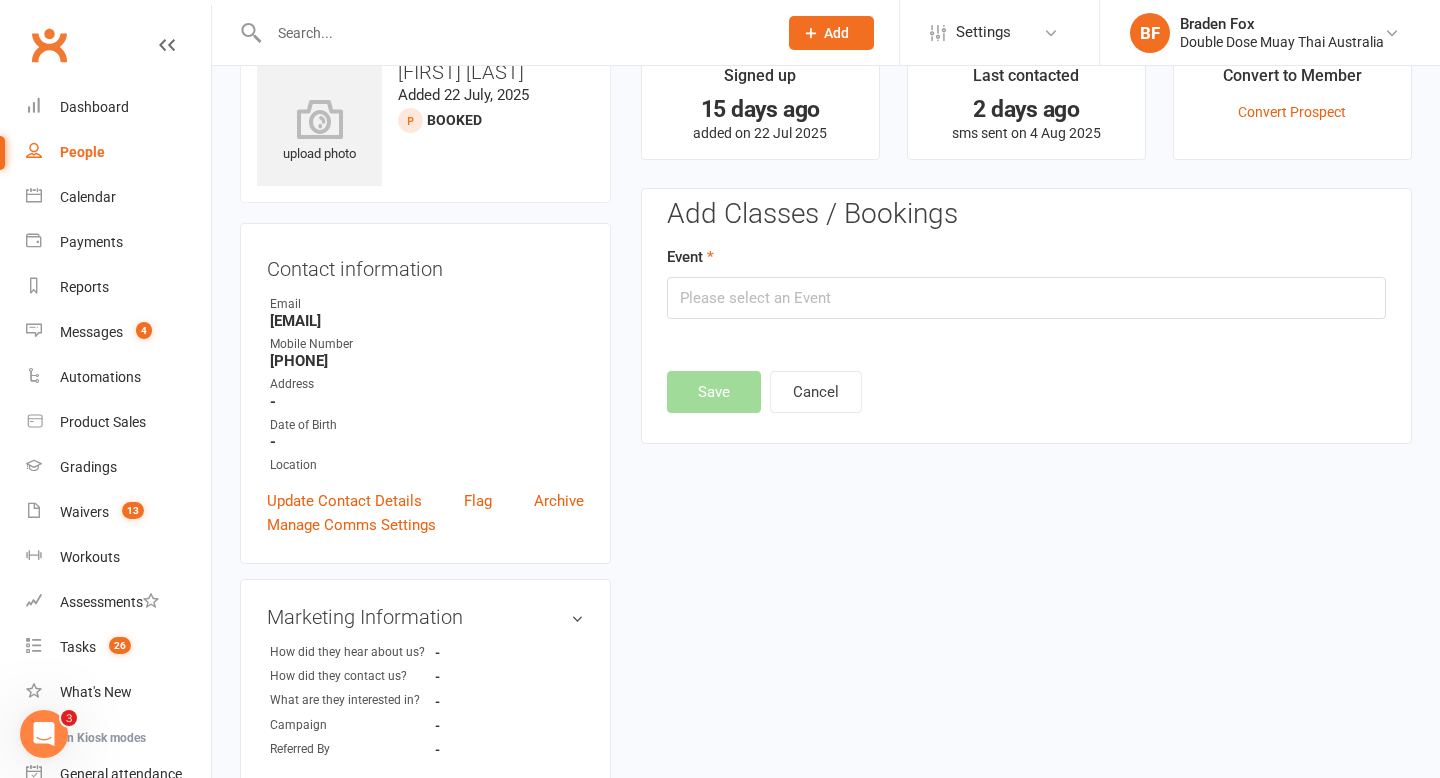scroll, scrollTop: 137, scrollLeft: 0, axis: vertical 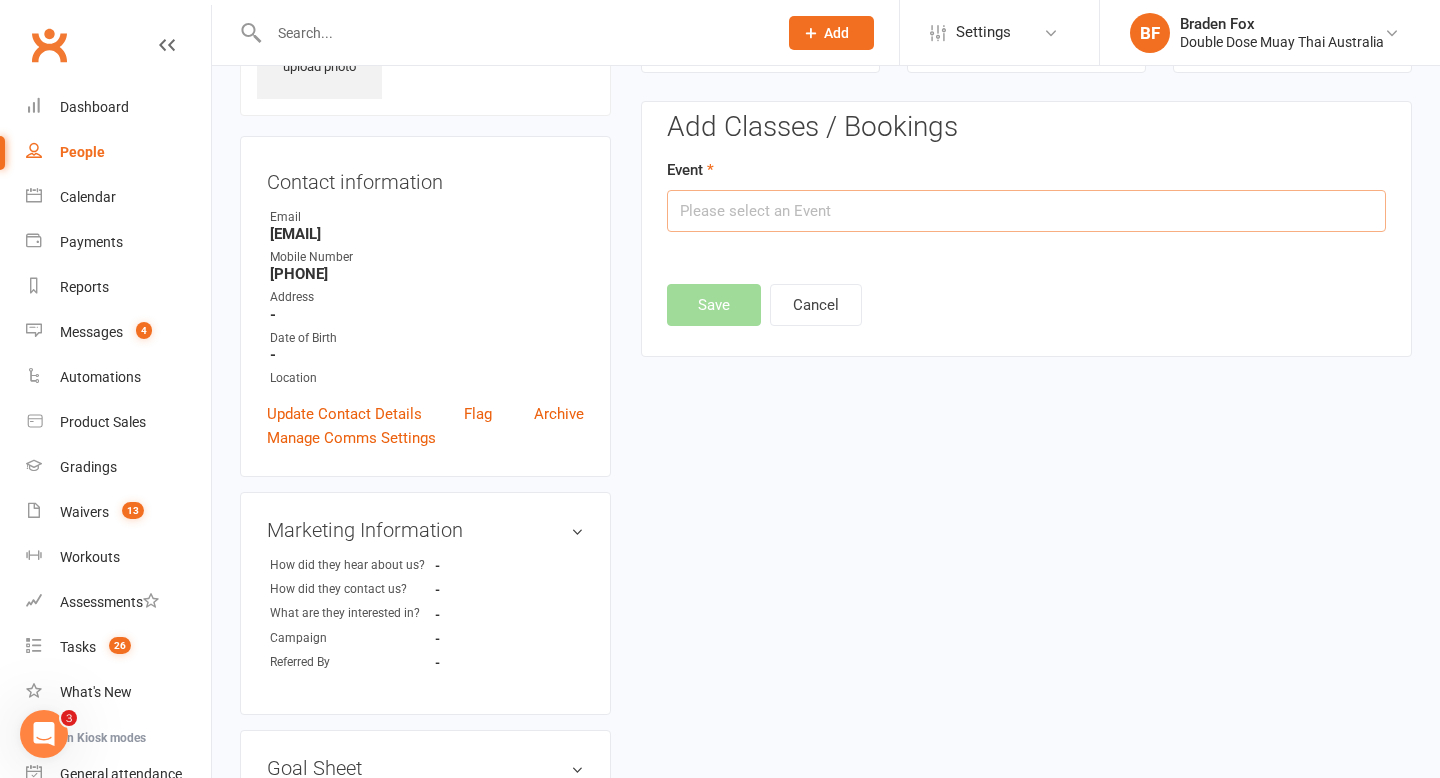 click at bounding box center [1026, 211] 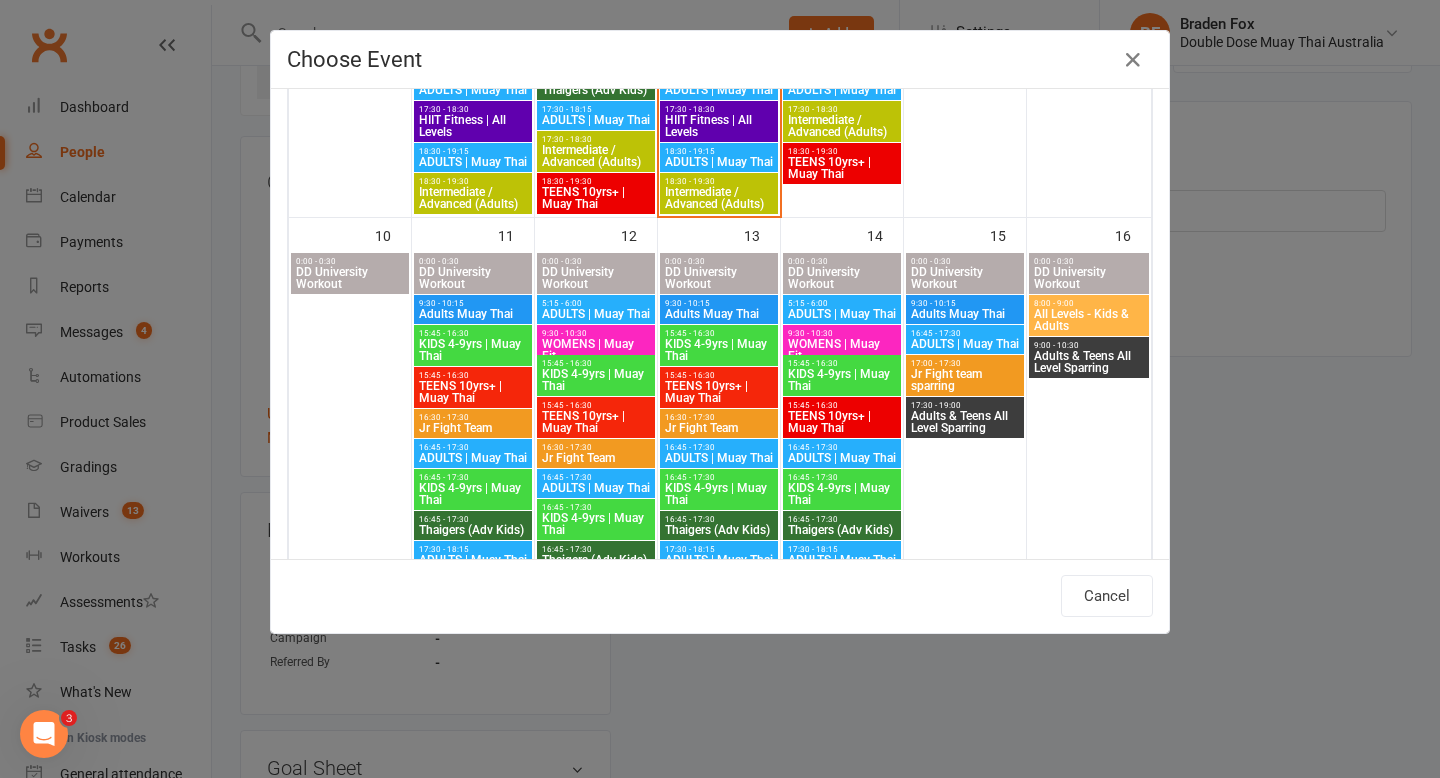 scroll, scrollTop: 957, scrollLeft: 0, axis: vertical 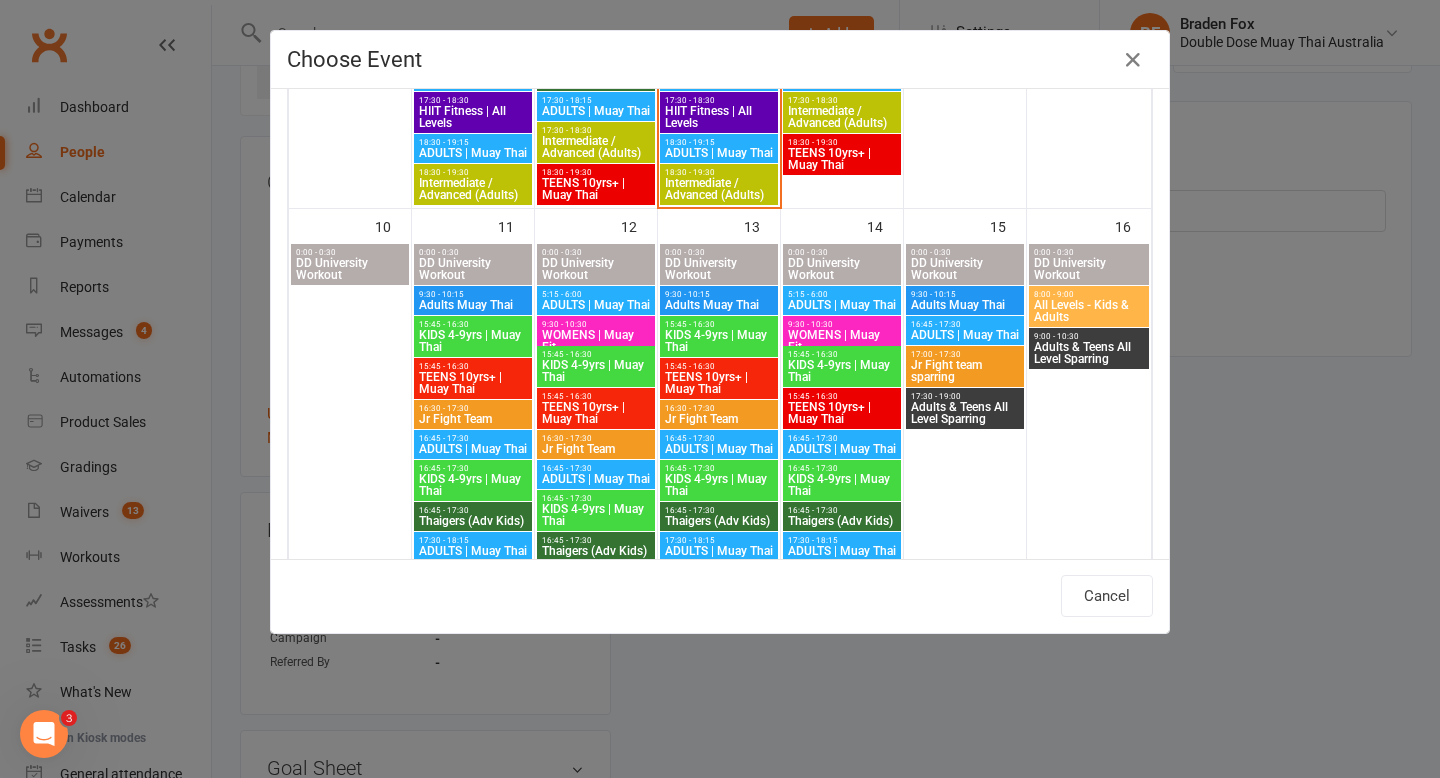 click on "KIDS 4-9yrs | Muay Thai" at bounding box center [596, 371] 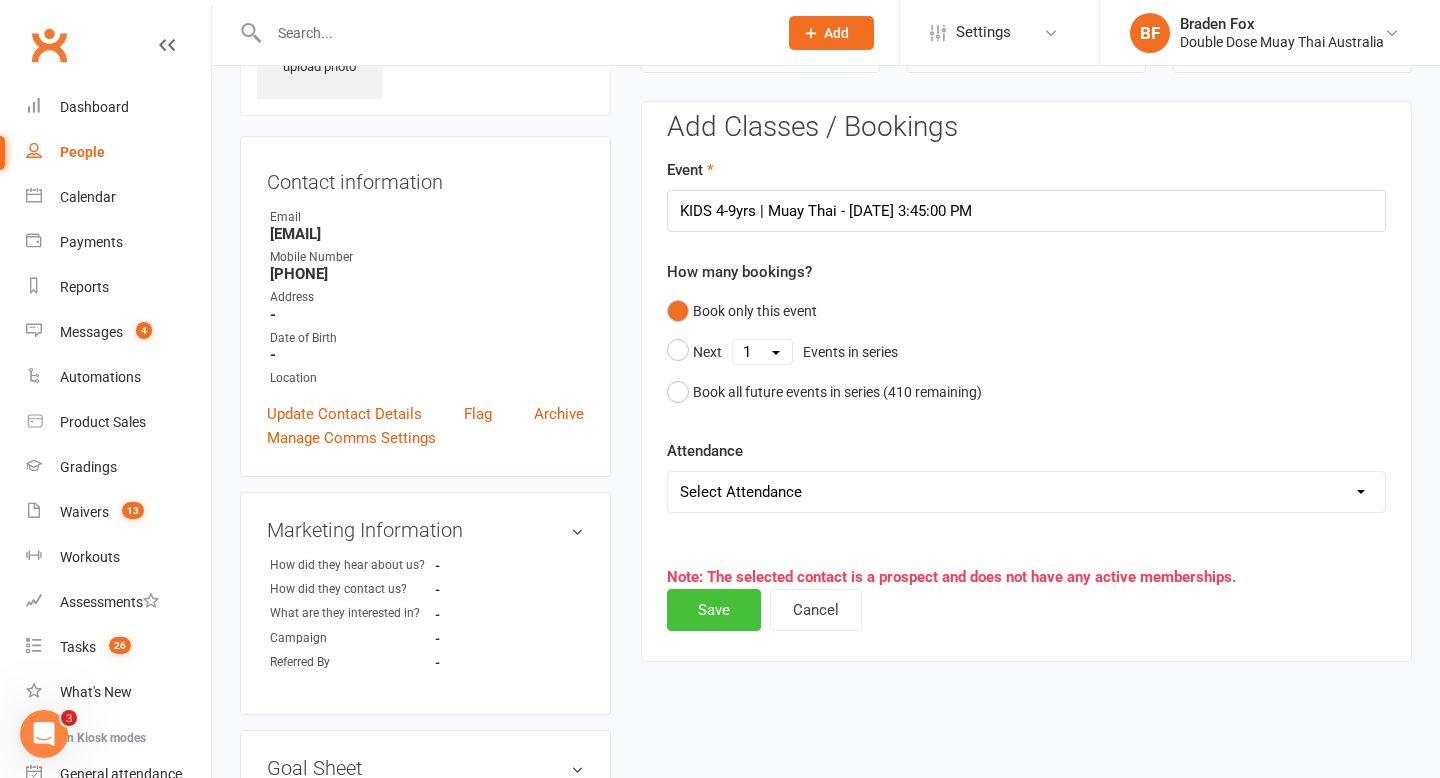 click on "Save" at bounding box center [714, 610] 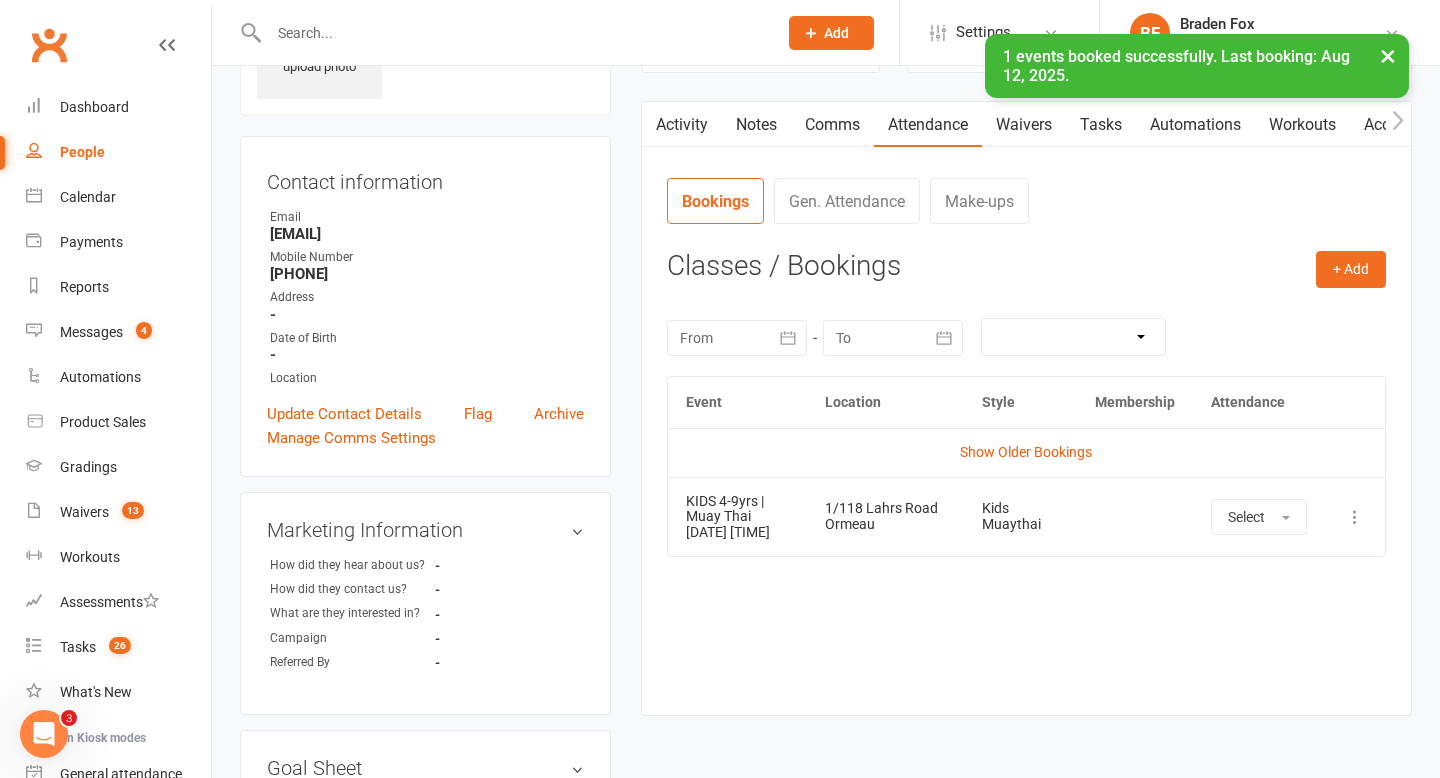 click on "[NUMBER] events booked successfully. Last booking: [DATE]." at bounding box center (707, 34) 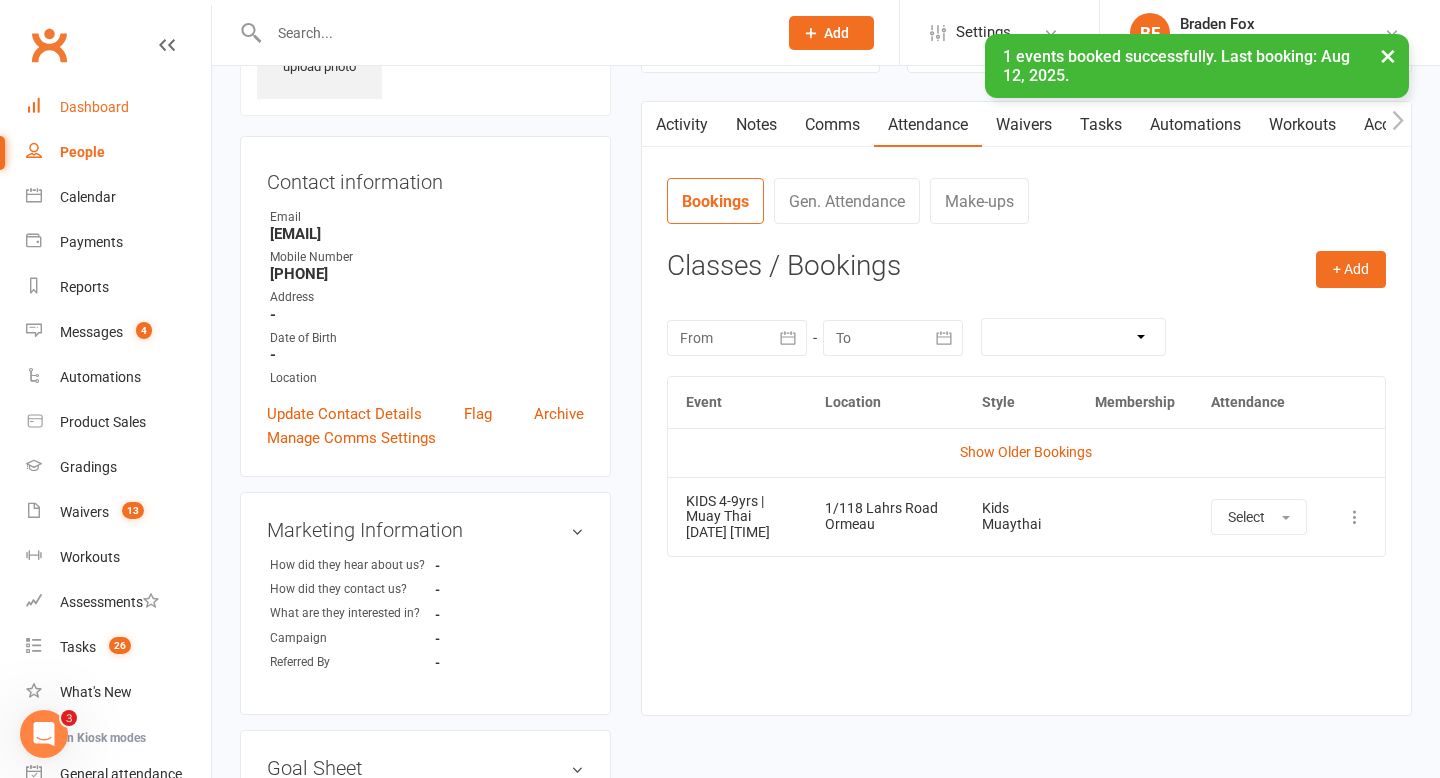 click on "Dashboard" at bounding box center (94, 107) 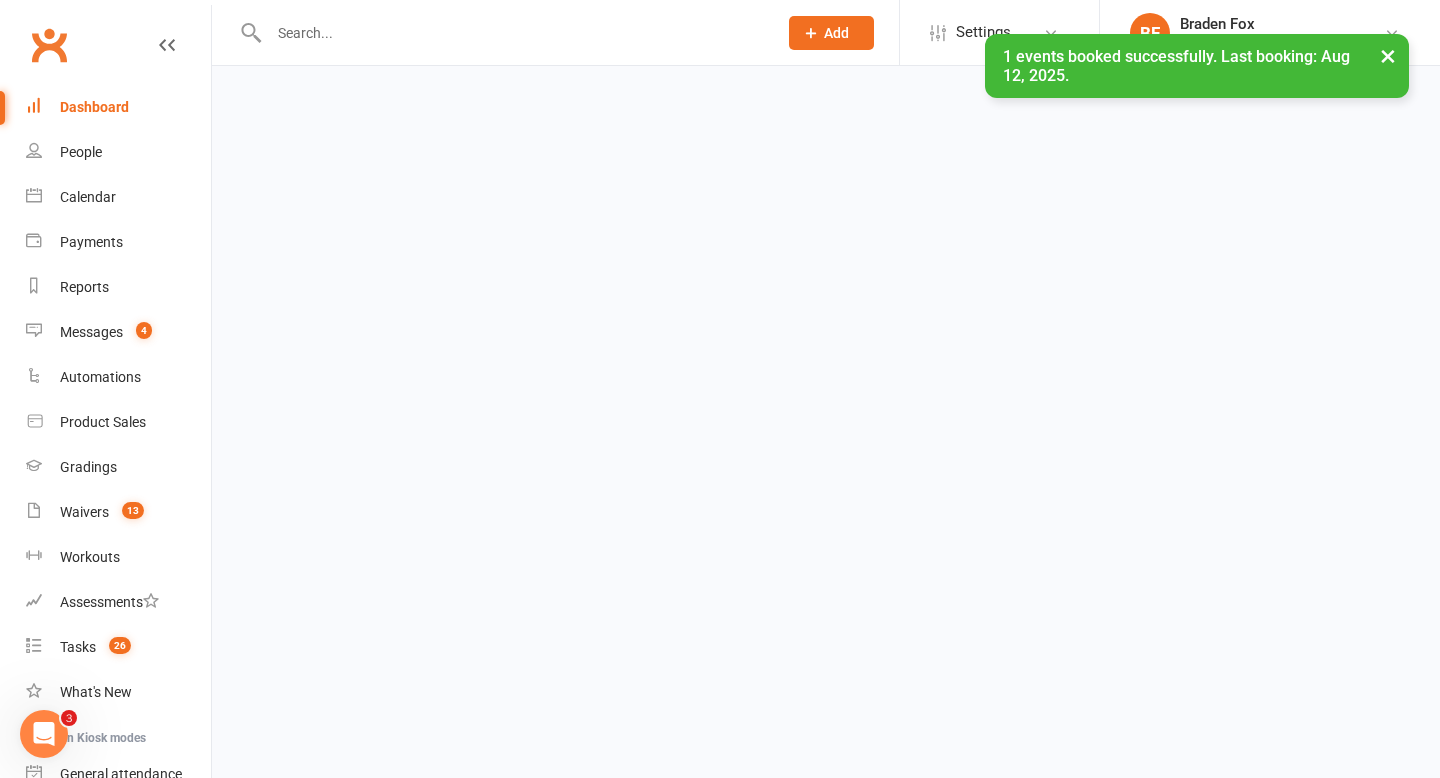 scroll, scrollTop: 0, scrollLeft: 0, axis: both 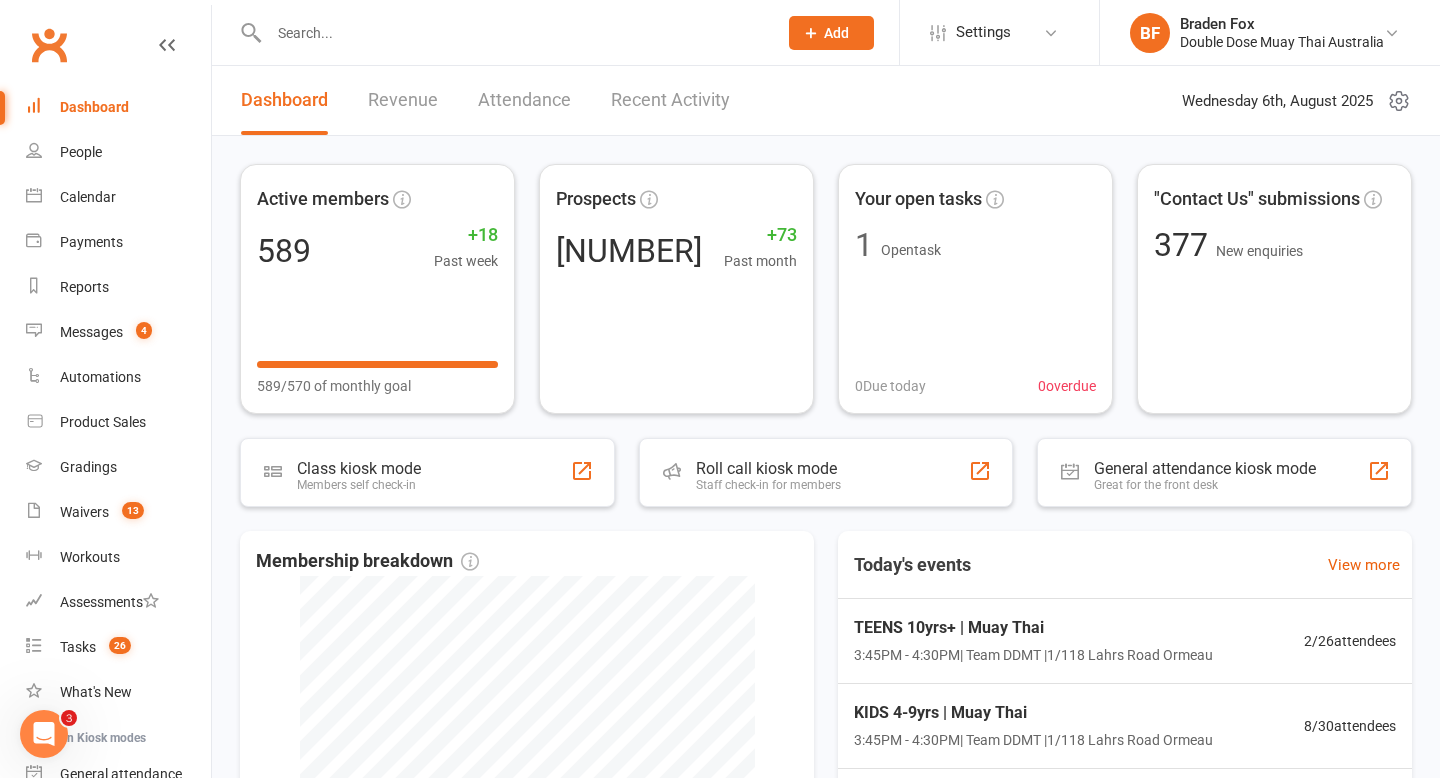click at bounding box center (513, 33) 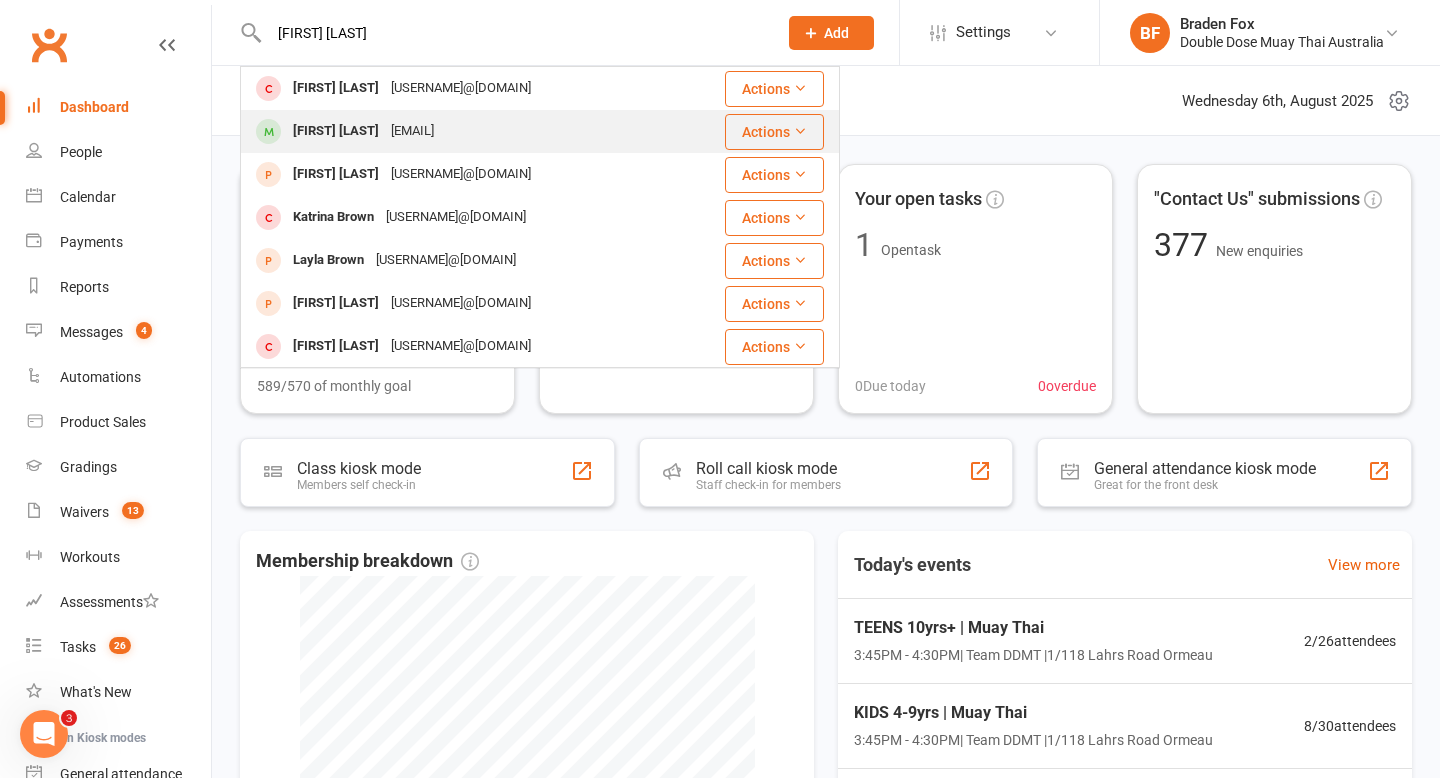 type on "[FIRST] [LAST]" 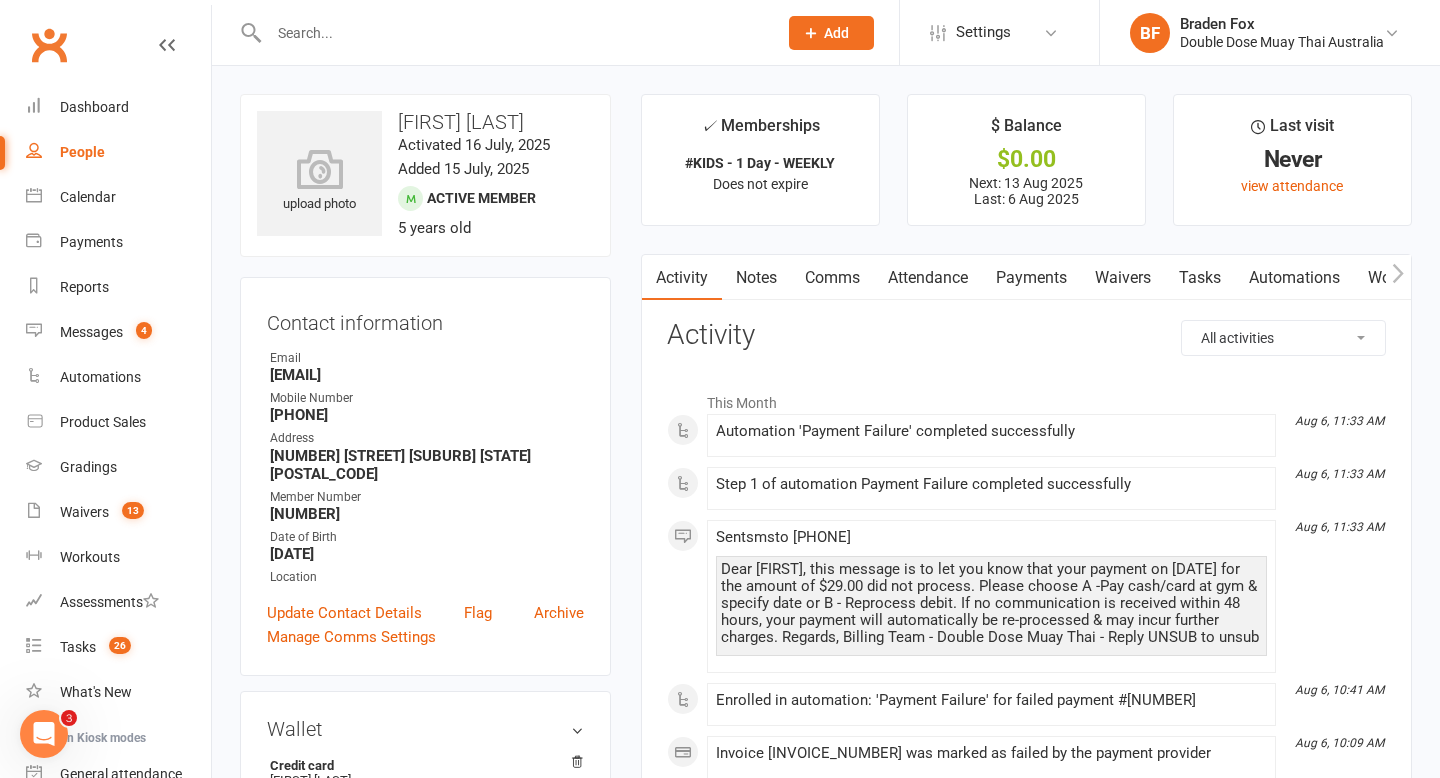 click on "Payments" at bounding box center [1031, 278] 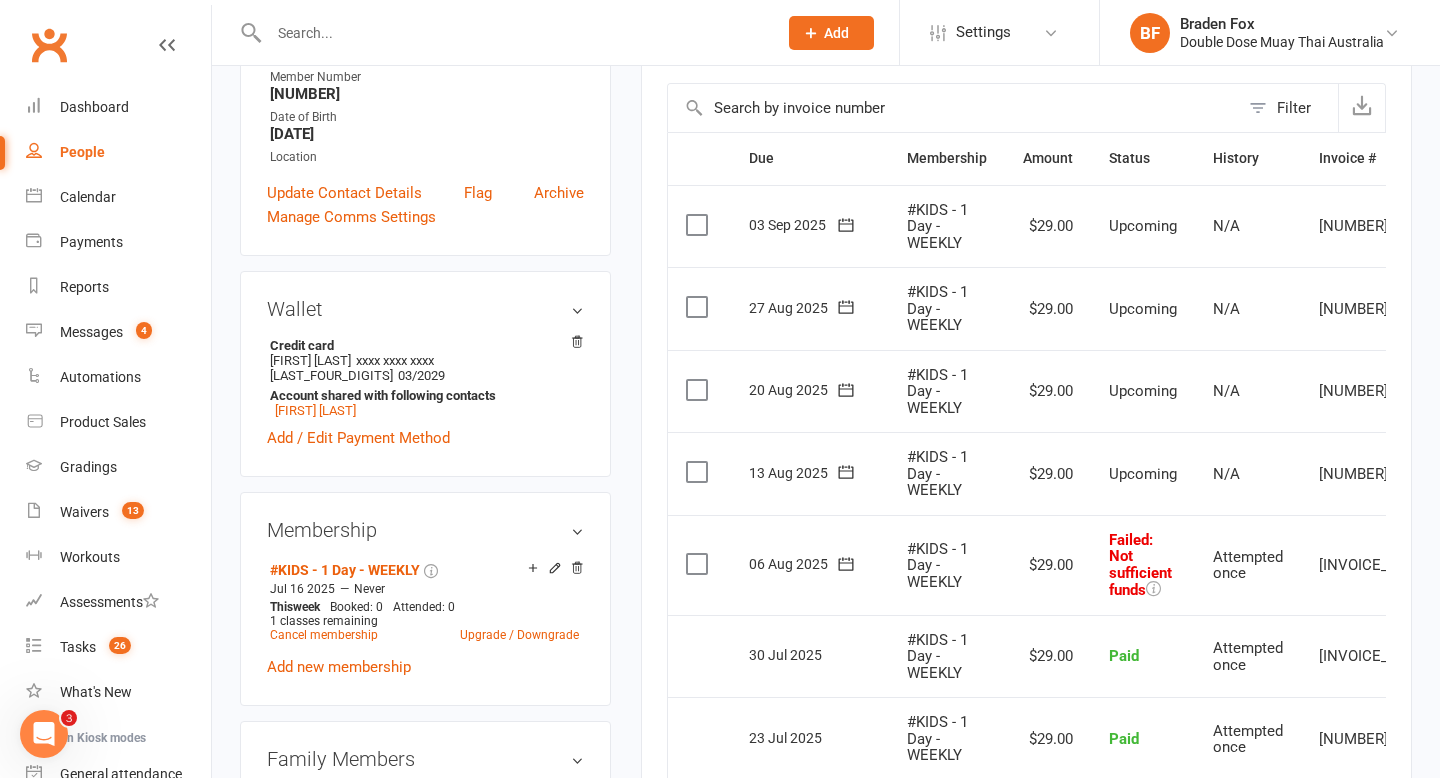 scroll, scrollTop: 500, scrollLeft: 0, axis: vertical 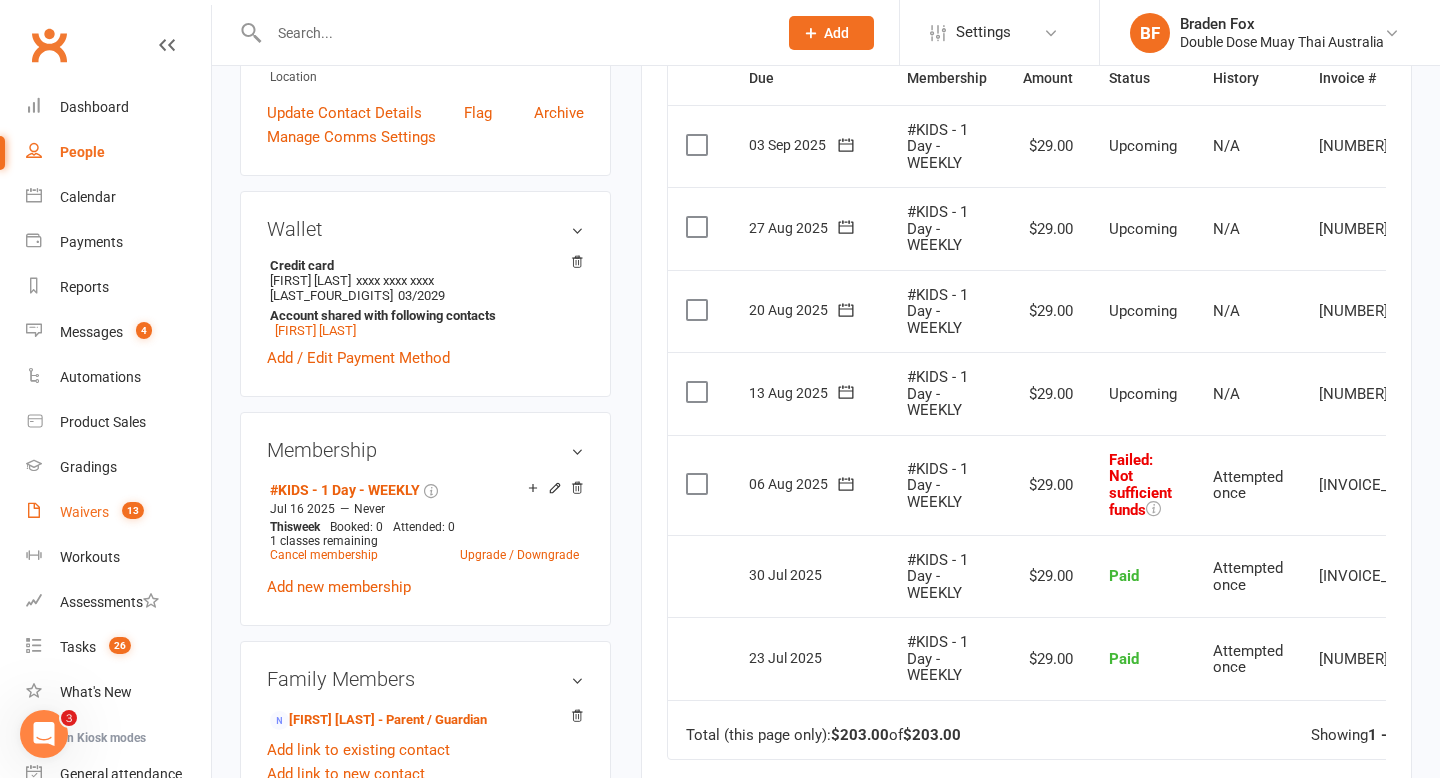 click on "Waivers   13" at bounding box center [118, 512] 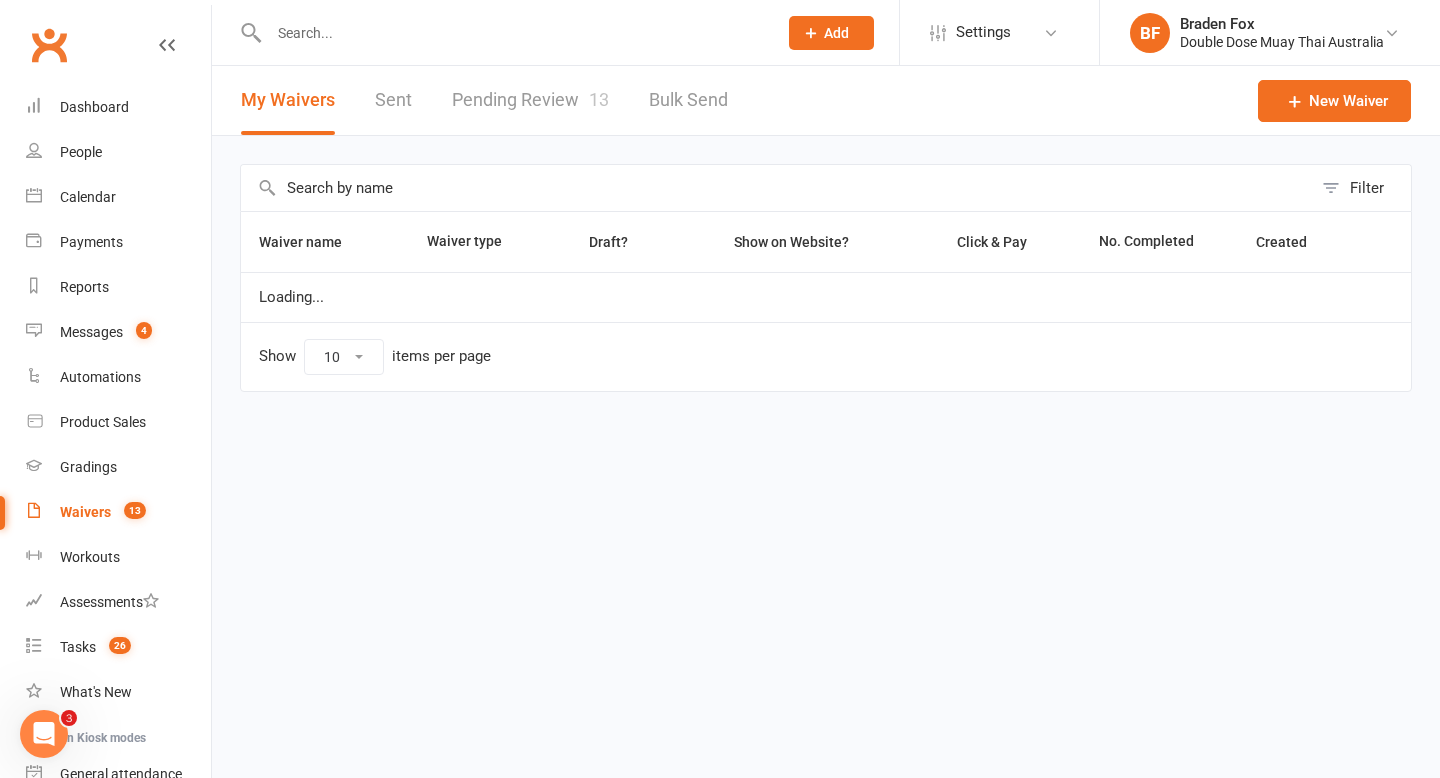 click on "Pending Review 13" at bounding box center (530, 100) 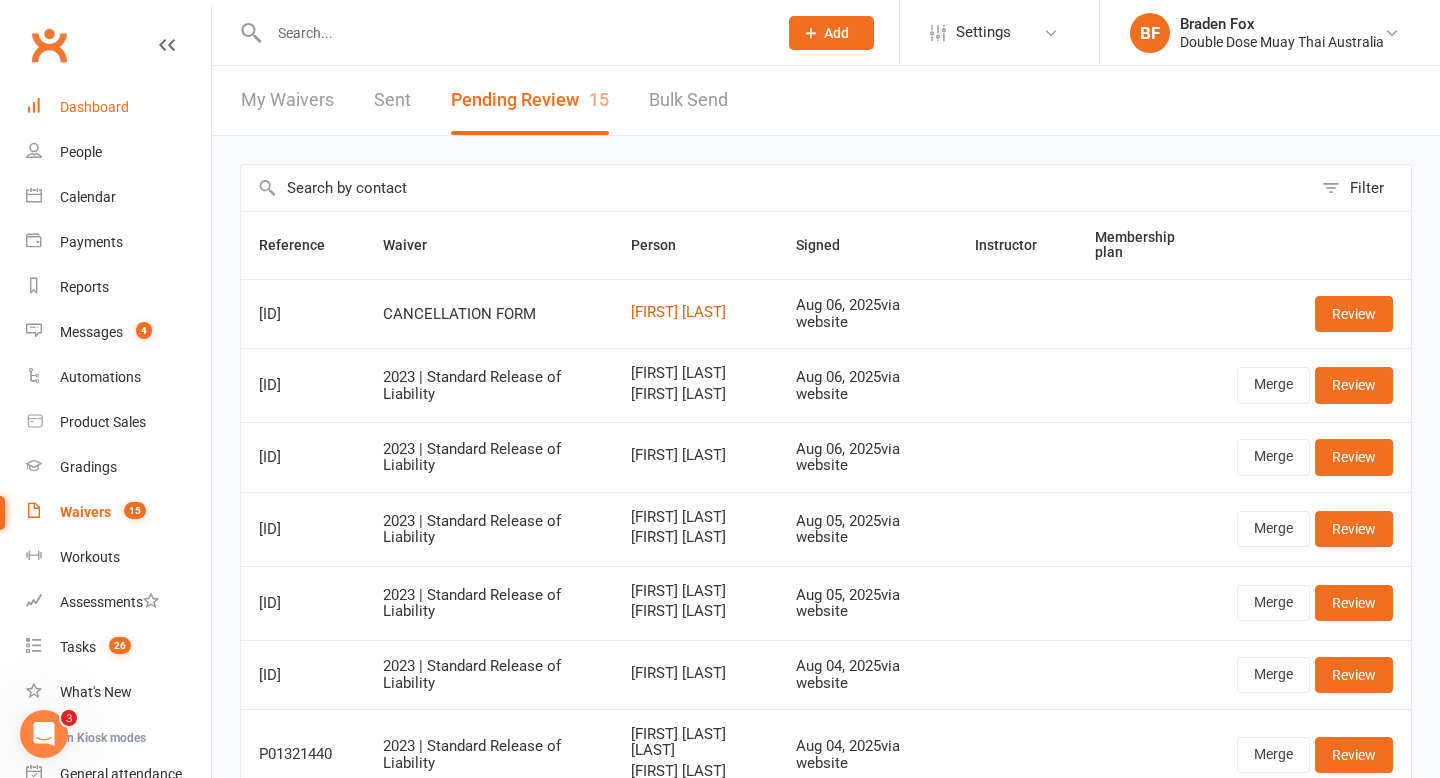 click on "Dashboard" at bounding box center (118, 107) 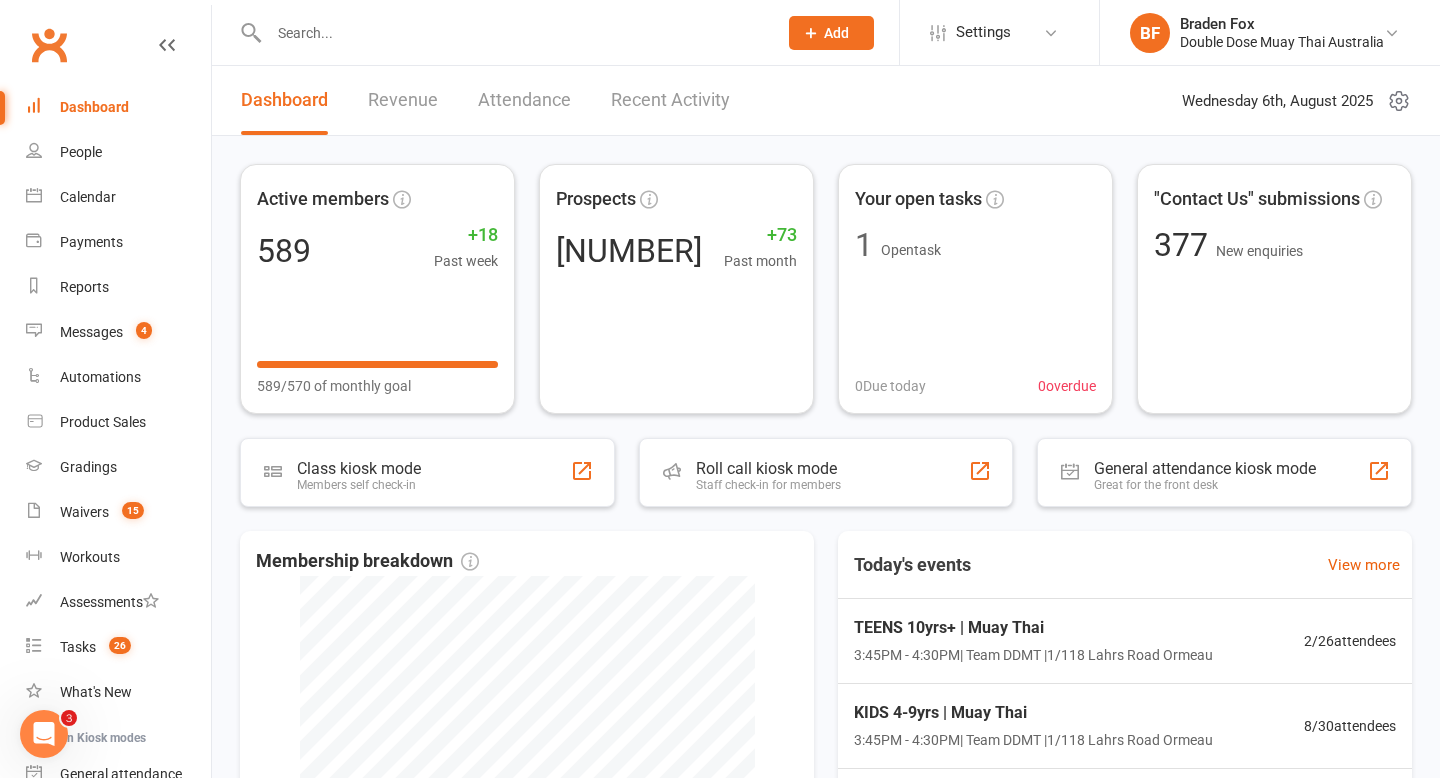 click at bounding box center [513, 33] 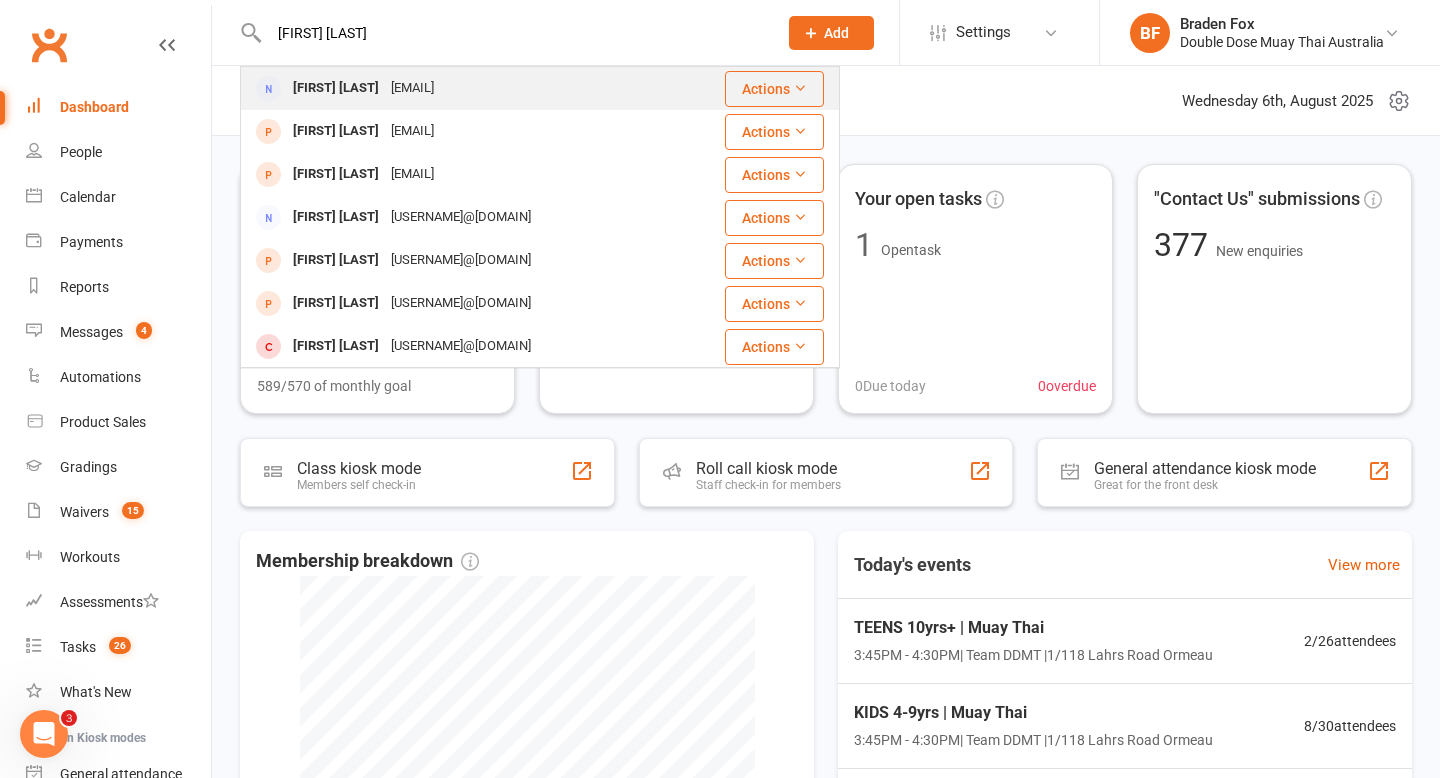 type on "[FIRST] [LAST]" 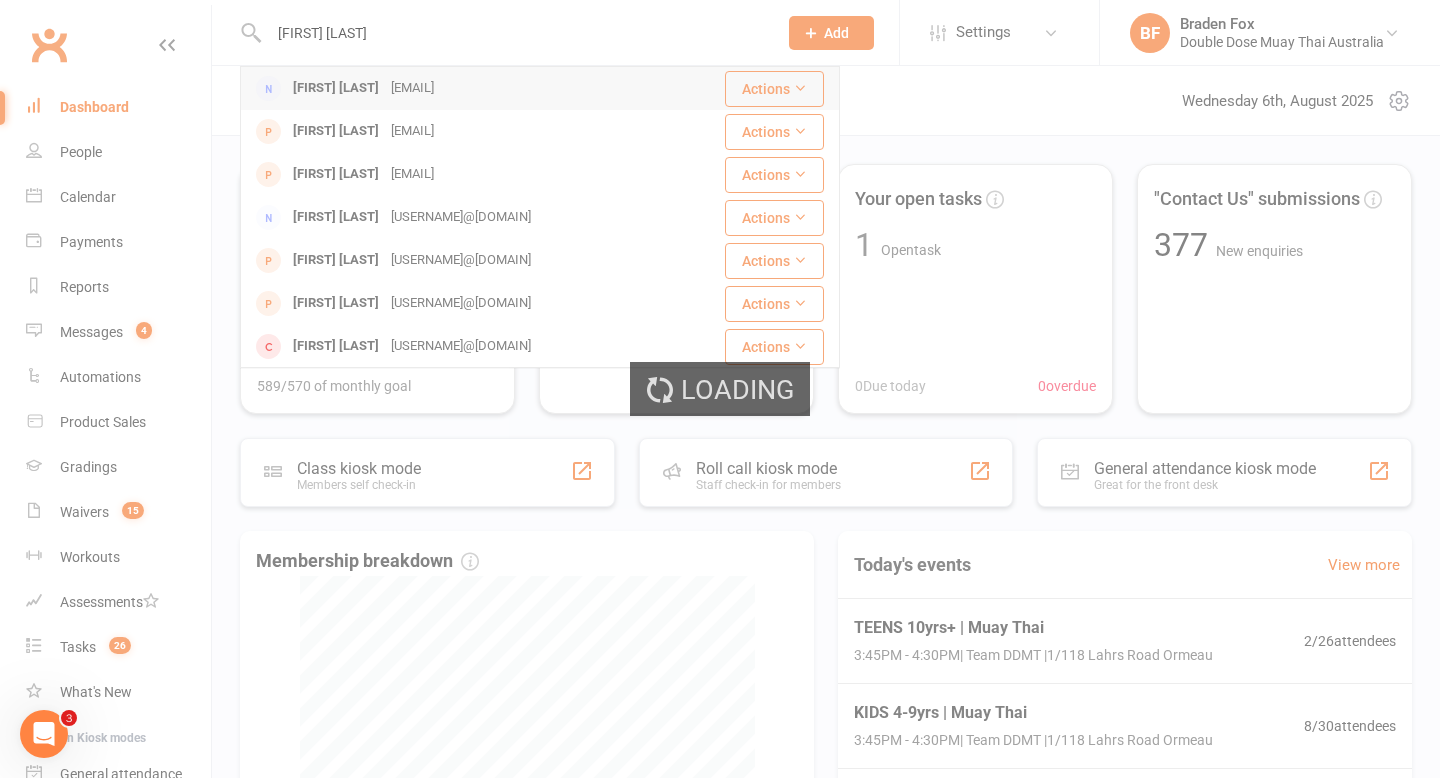 type 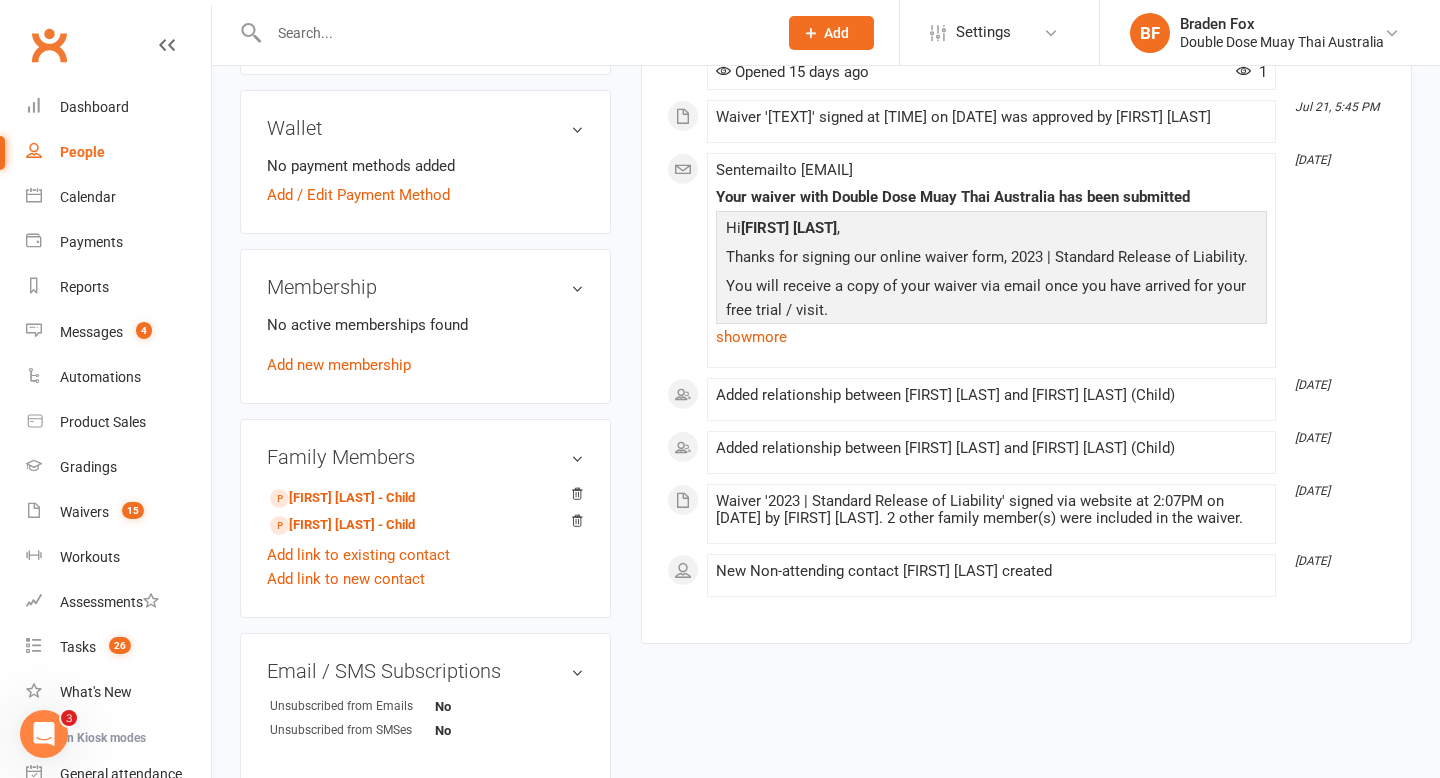 scroll, scrollTop: 0, scrollLeft: 0, axis: both 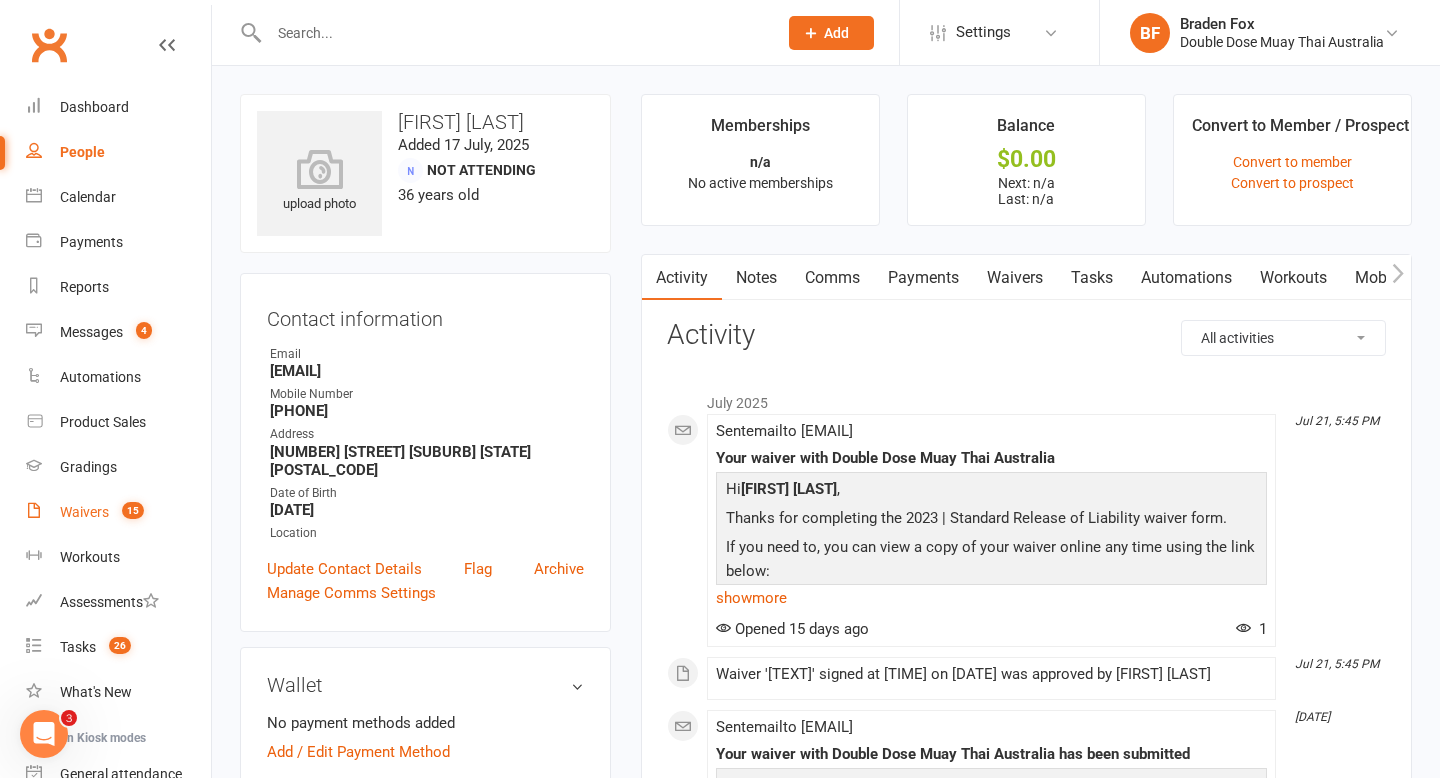 click on "Waivers" at bounding box center (84, 512) 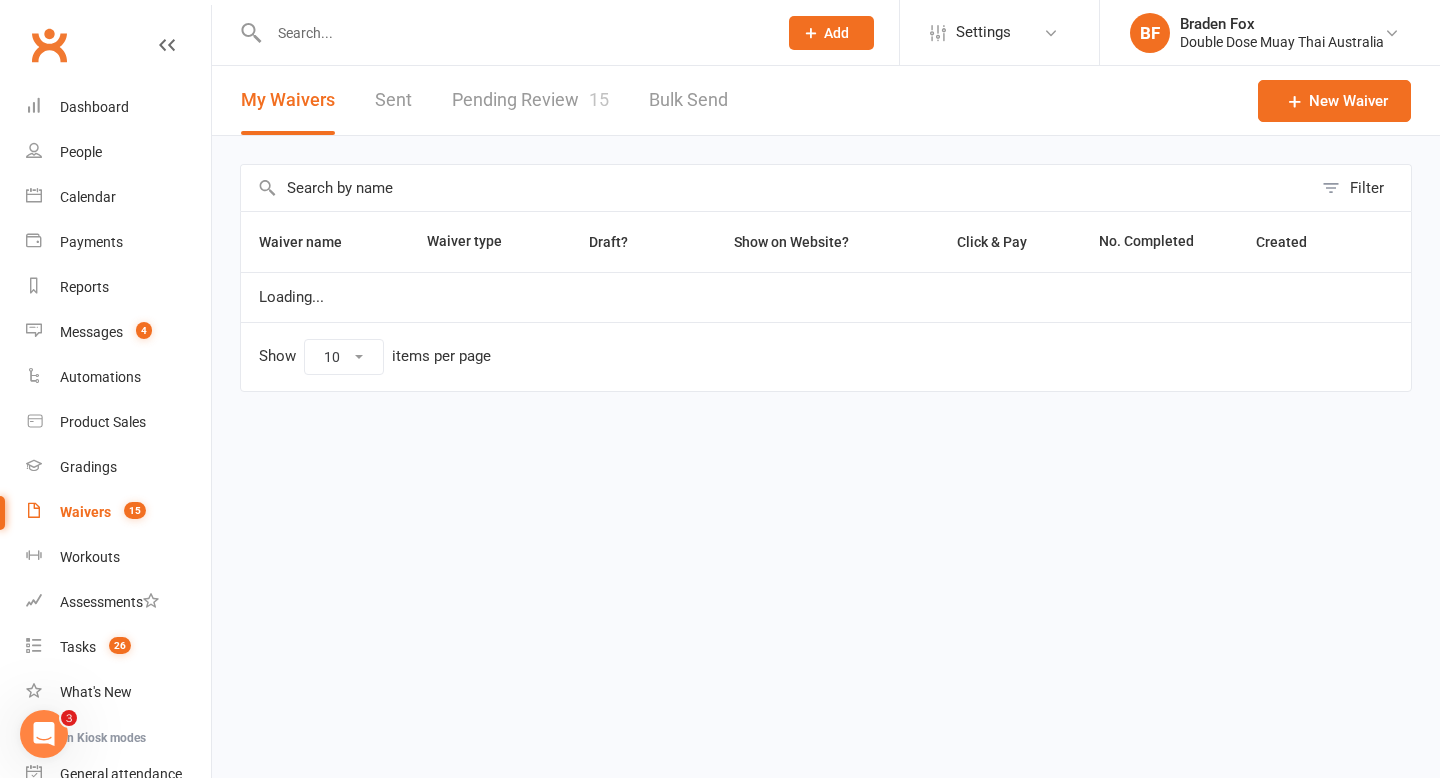 click on "Pending Review 15" at bounding box center (530, 100) 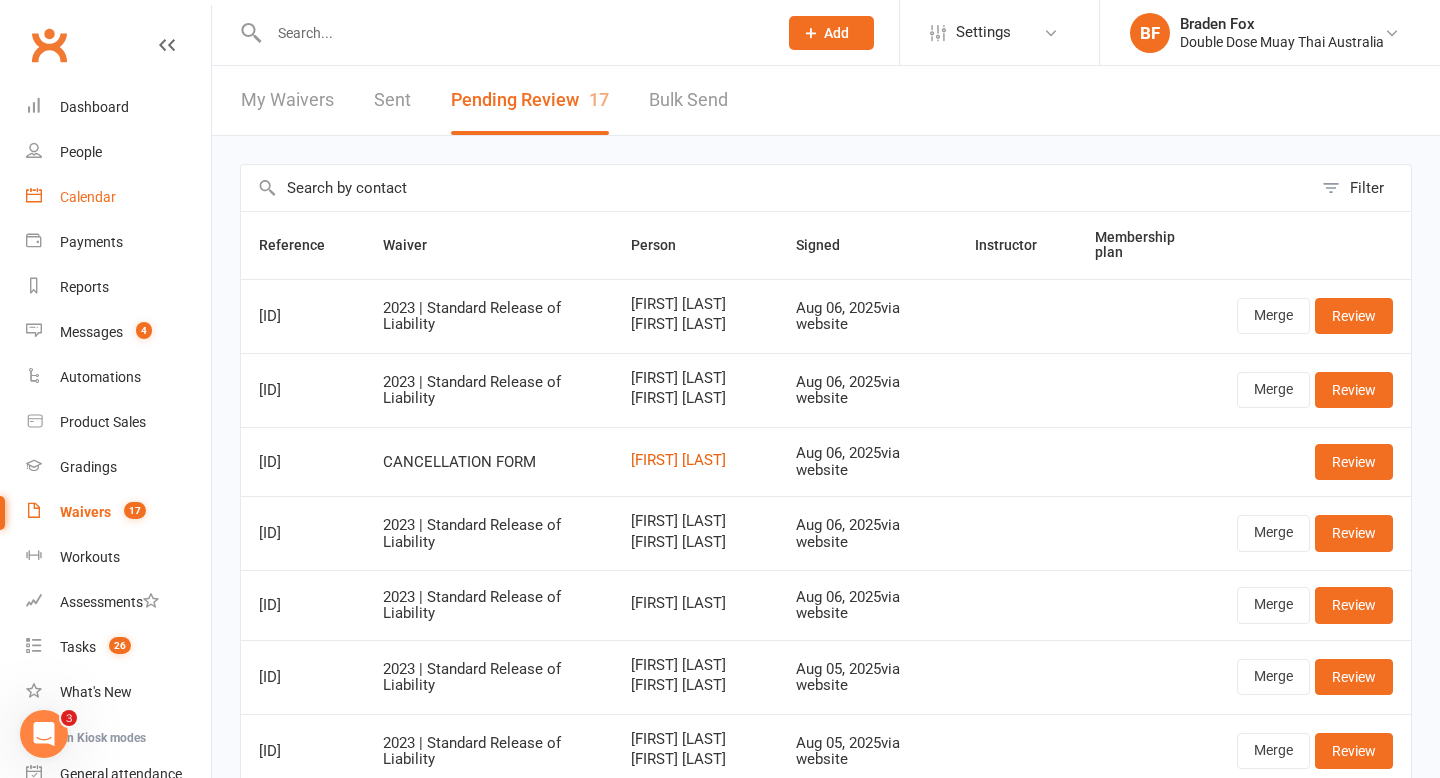 click on "Calendar" at bounding box center [118, 197] 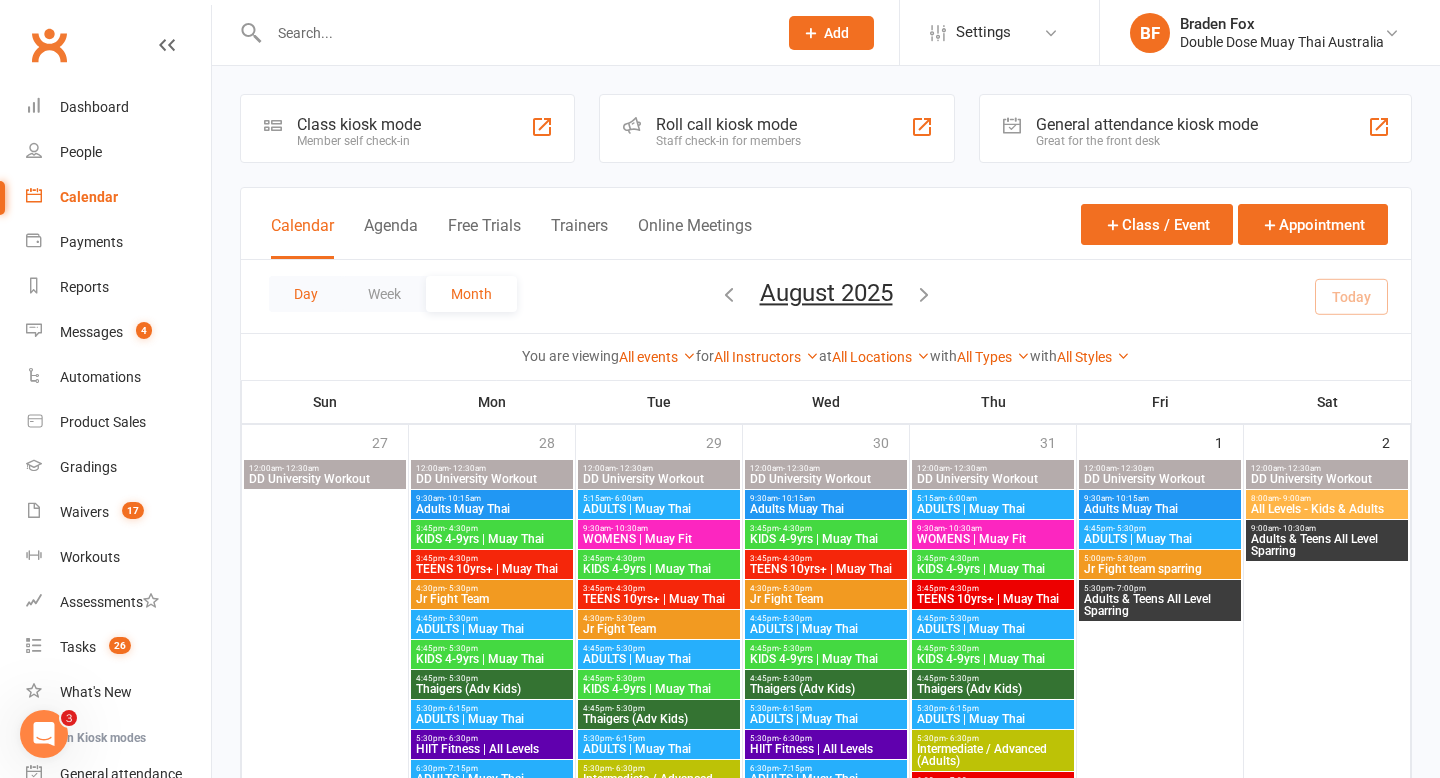 click on "Day" at bounding box center (306, 294) 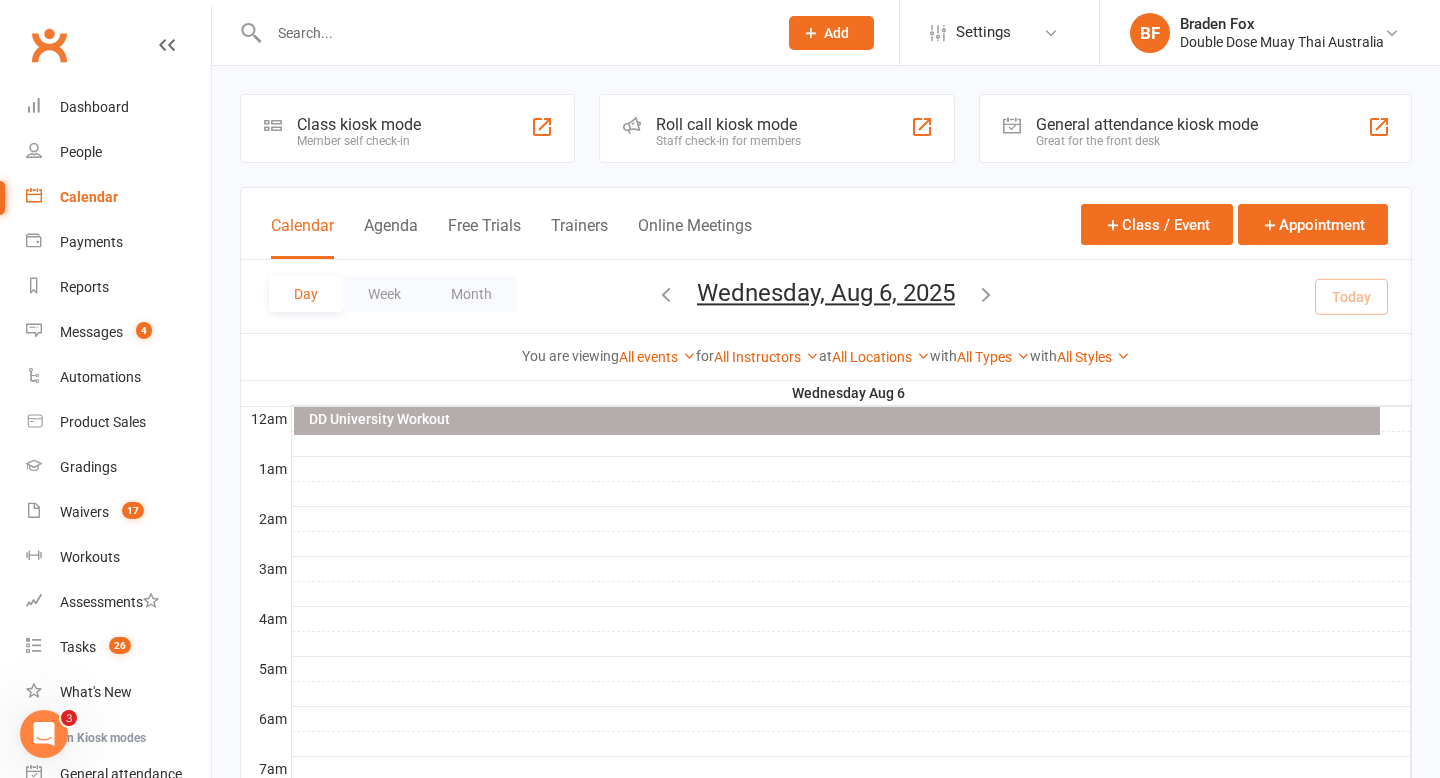 scroll, scrollTop: 0, scrollLeft: 0, axis: both 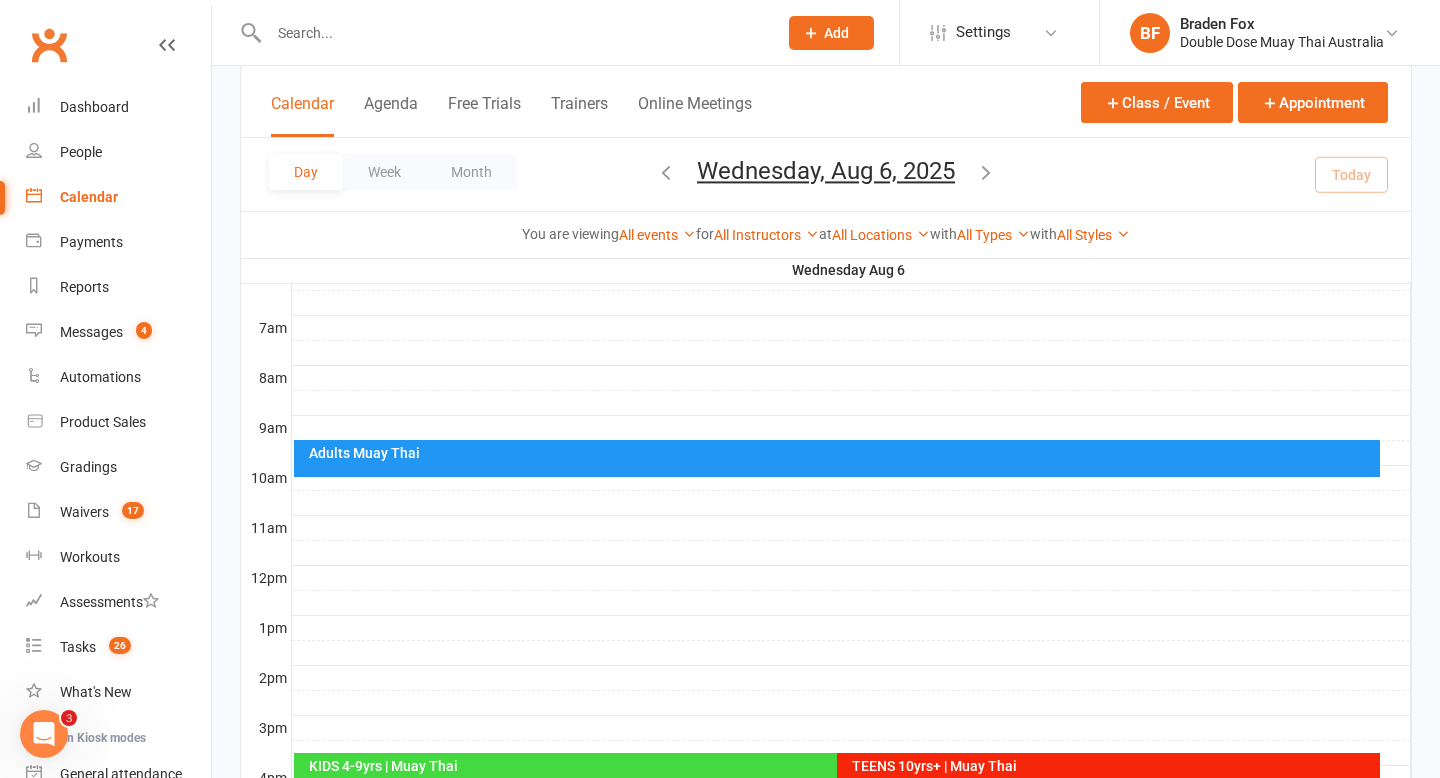 click at bounding box center (851, 428) 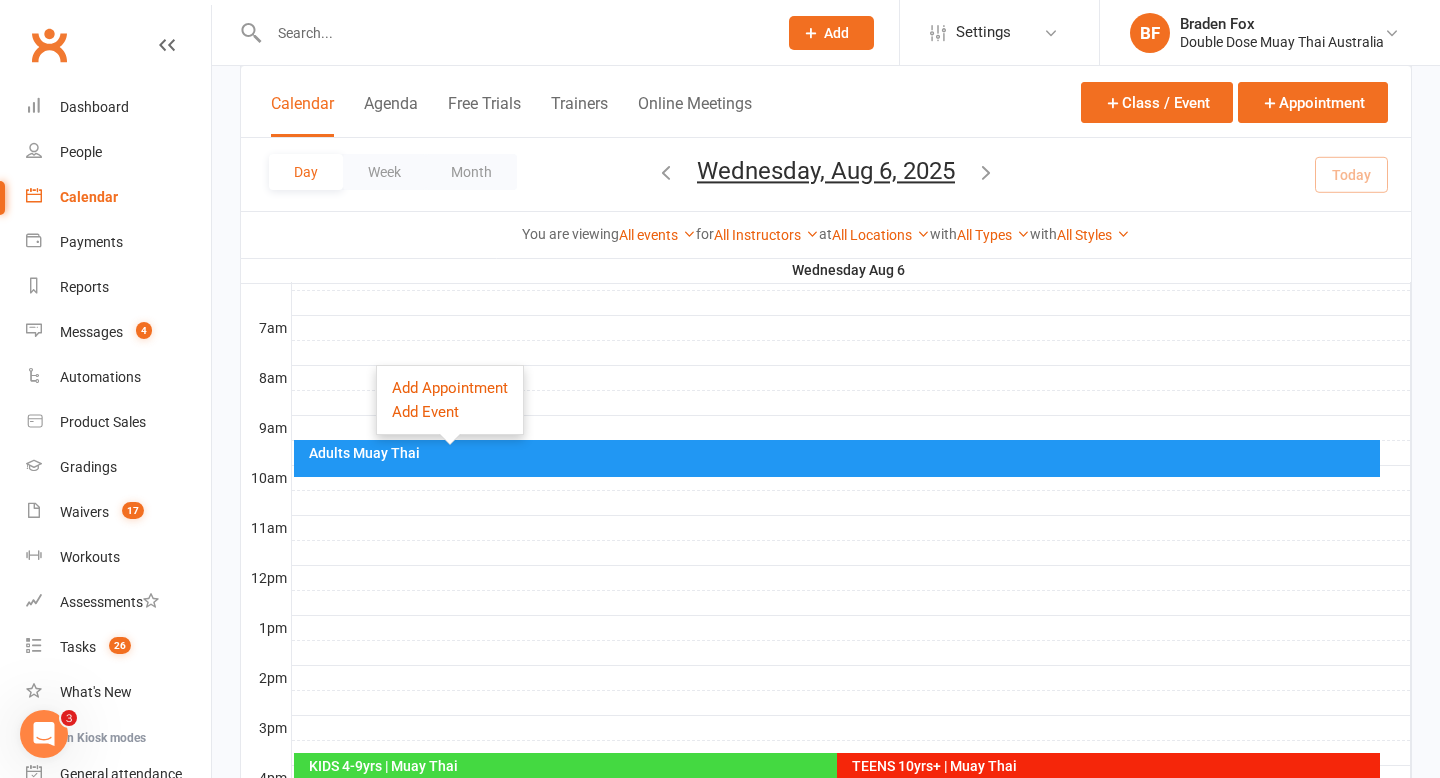 click on "Adults Muay Thai" at bounding box center [842, 453] 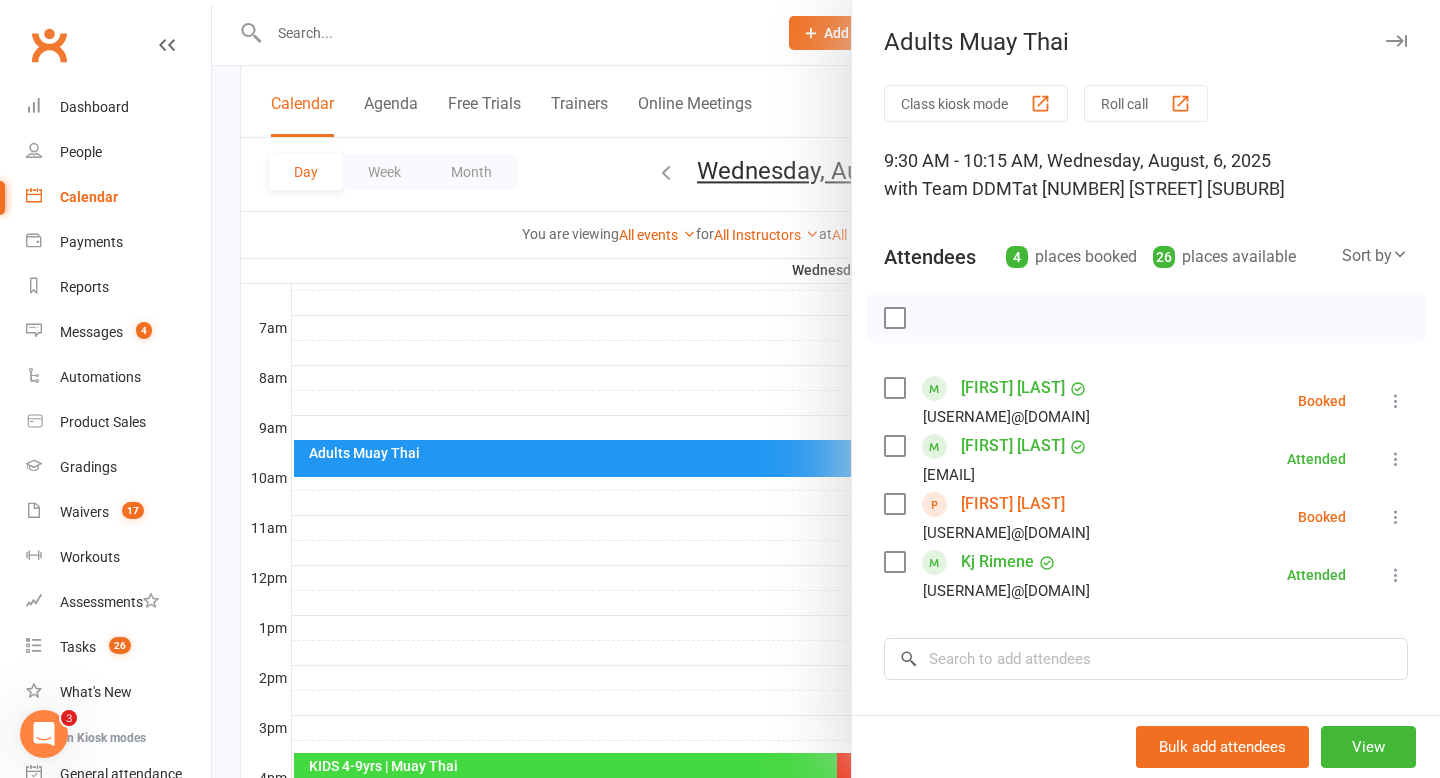click at bounding box center (826, 389) 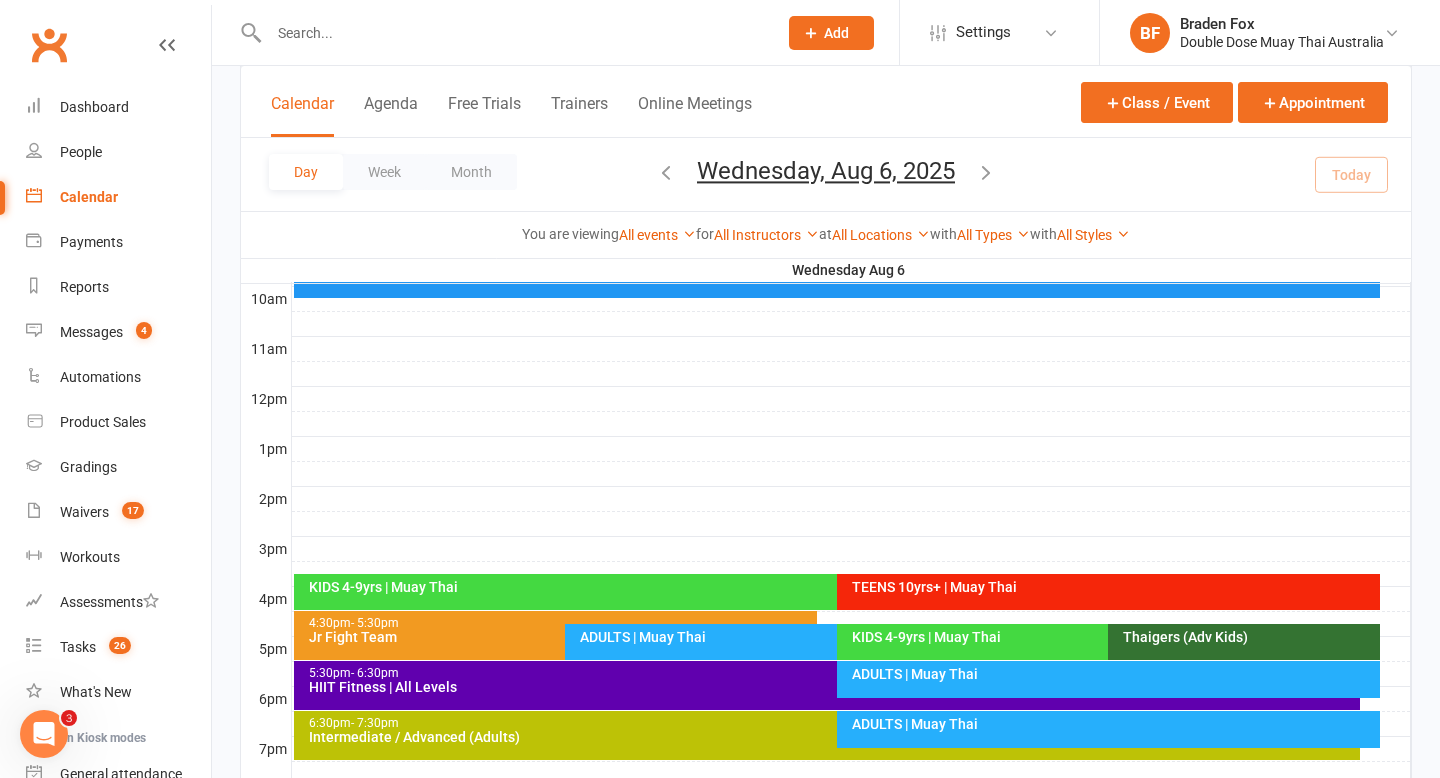 scroll, scrollTop: 646, scrollLeft: 0, axis: vertical 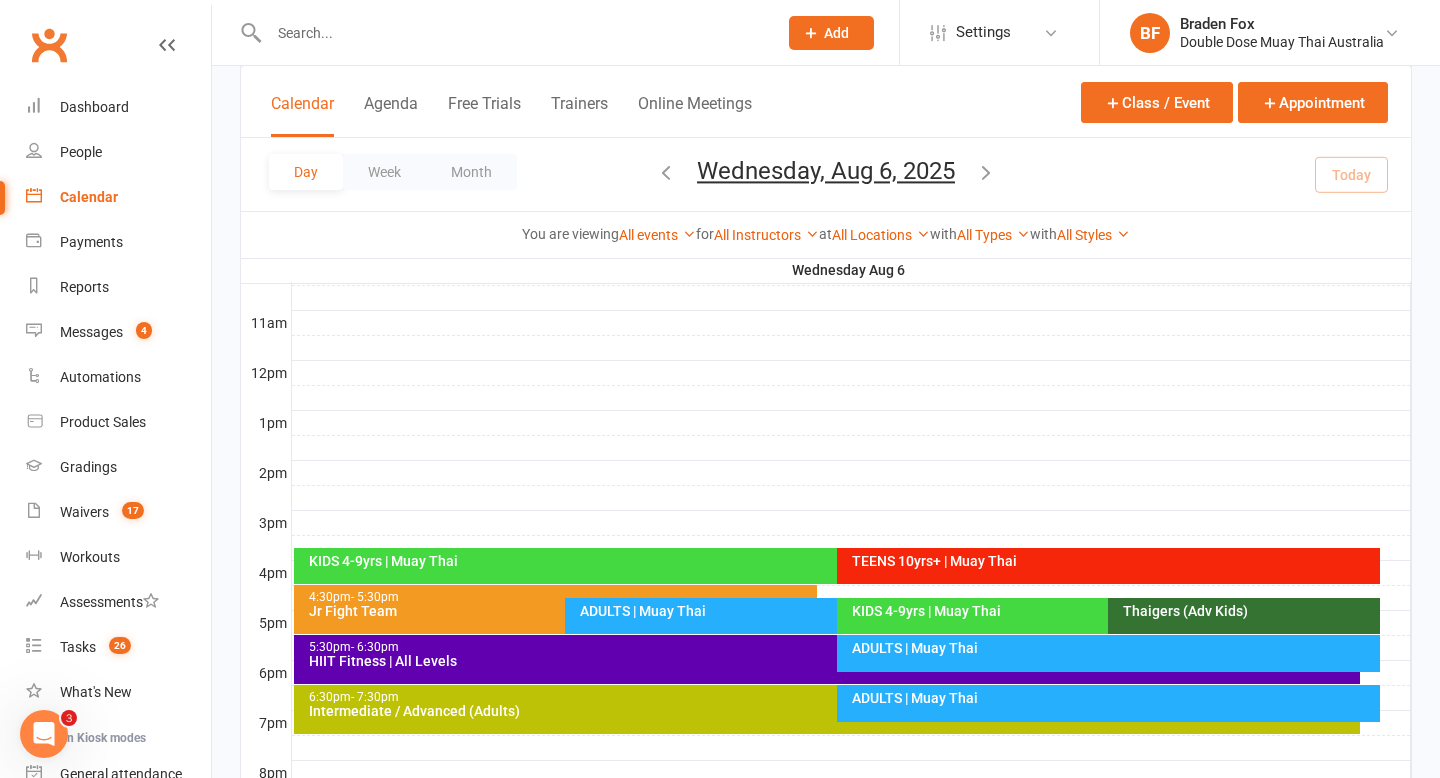 click on "KIDS 4-9yrs | Muay Thai" at bounding box center (827, 566) 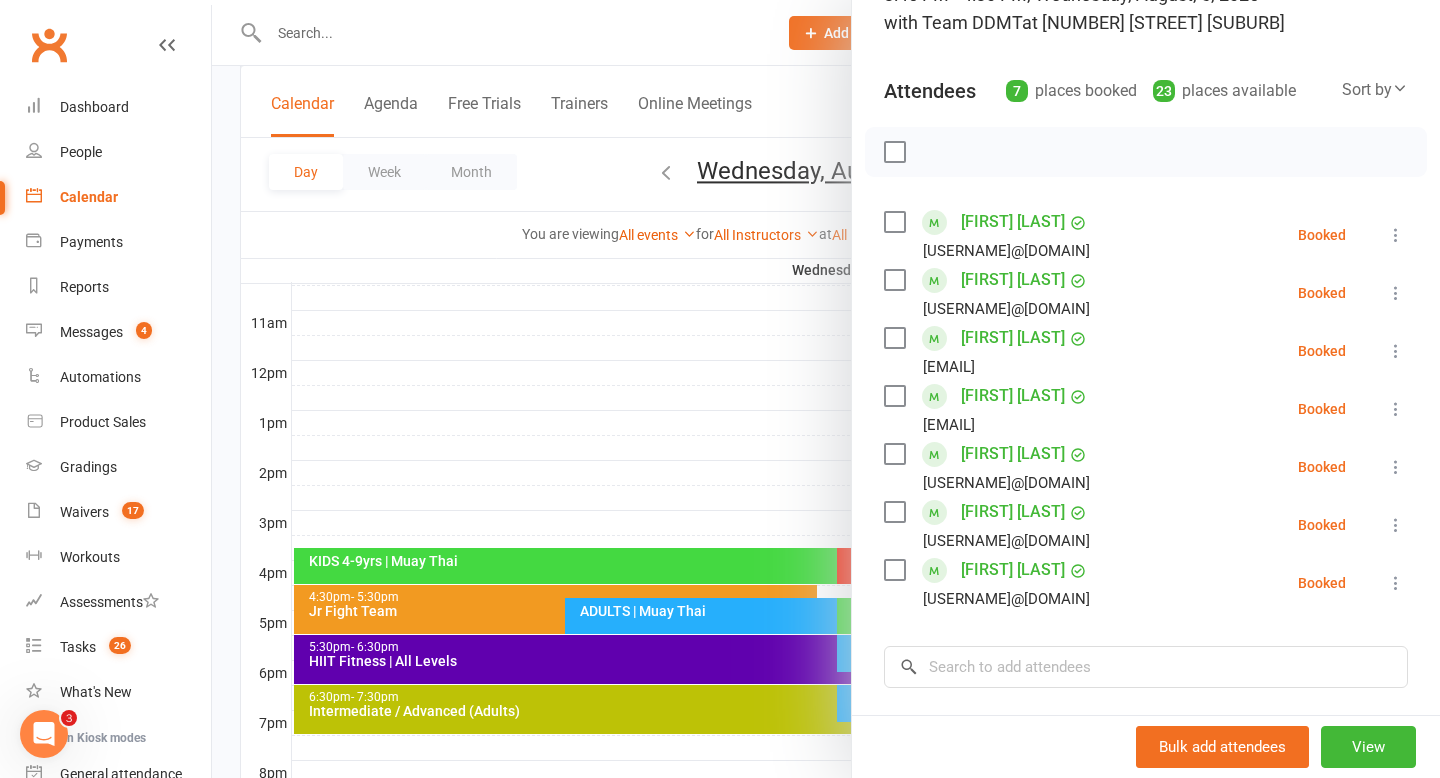 scroll, scrollTop: 173, scrollLeft: 0, axis: vertical 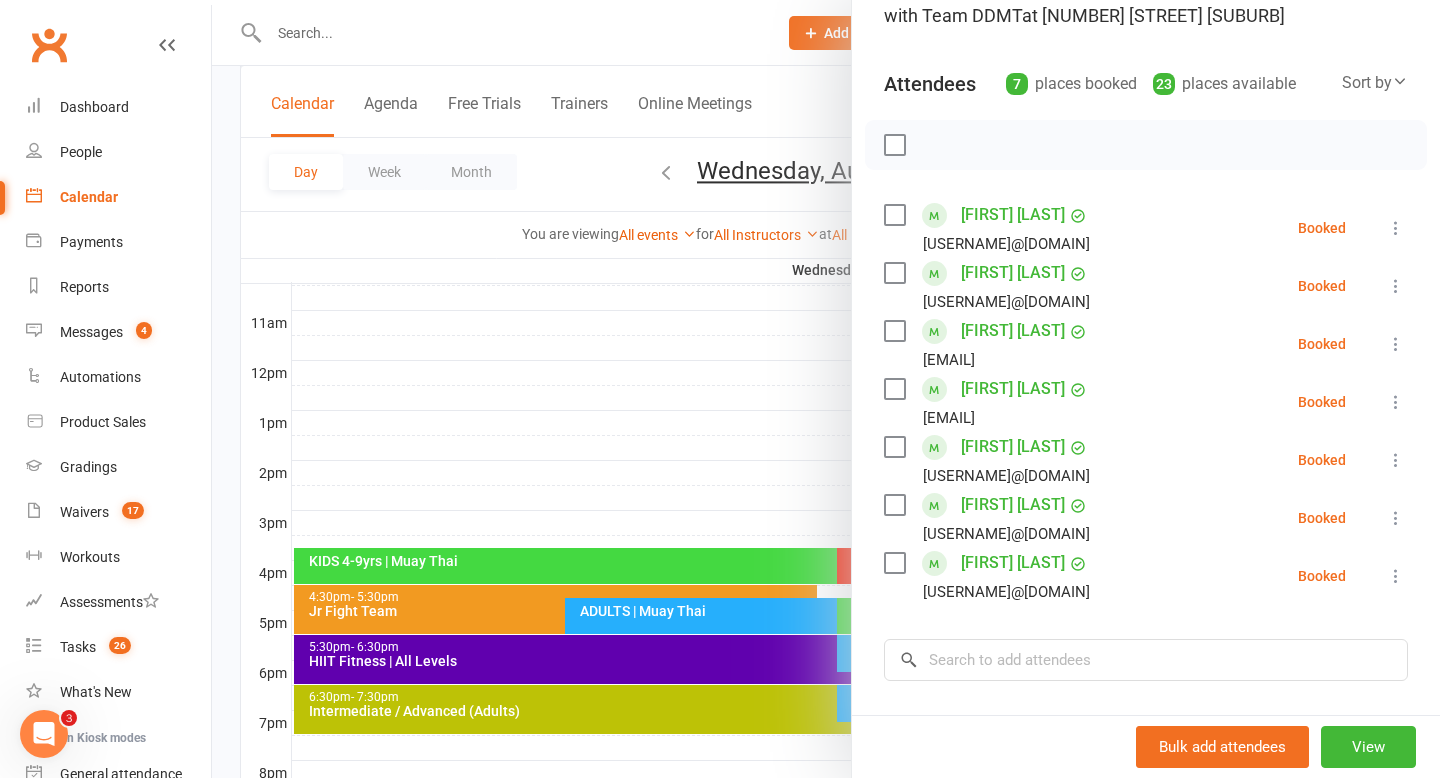 click at bounding box center [826, 389] 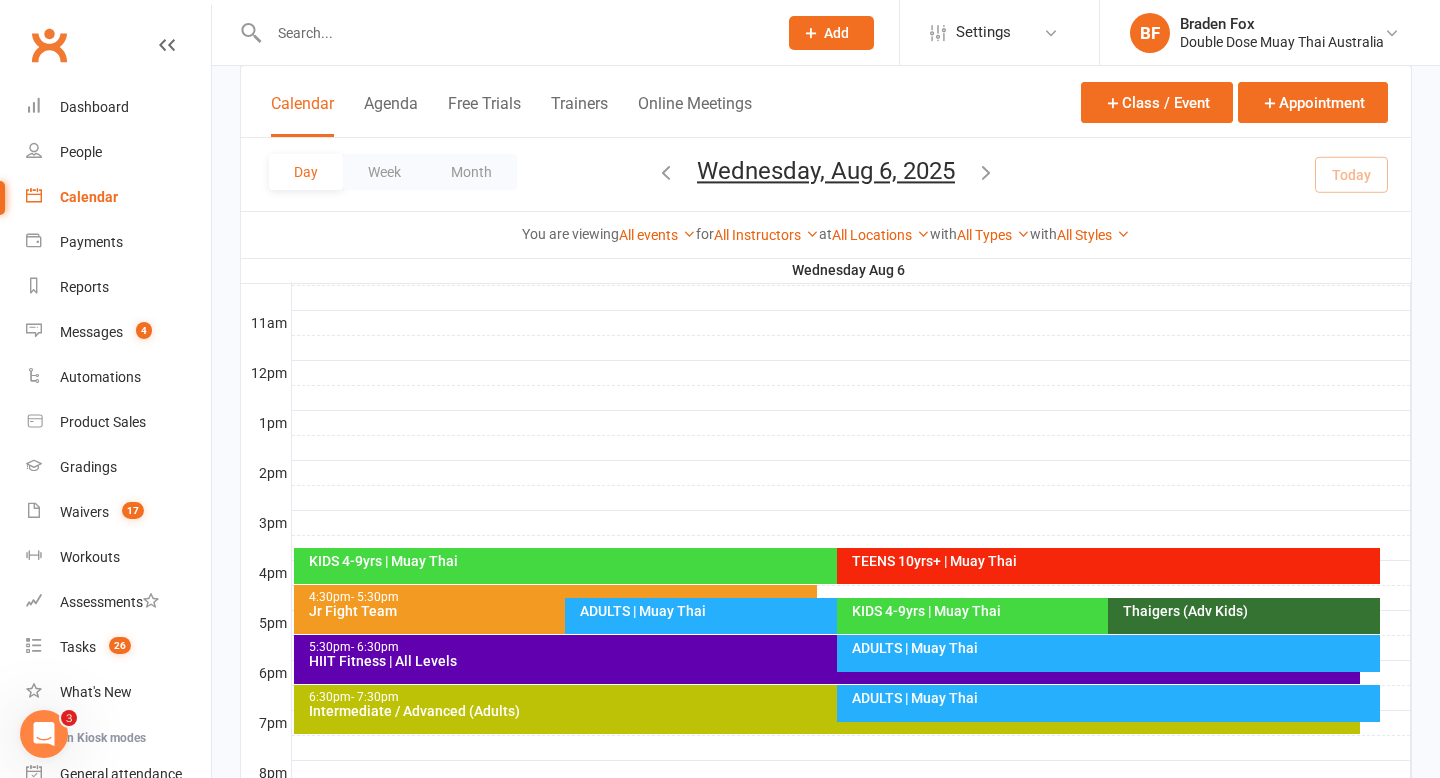 click on "TEENS 10yrs+ | Muay Thai" at bounding box center (1113, 561) 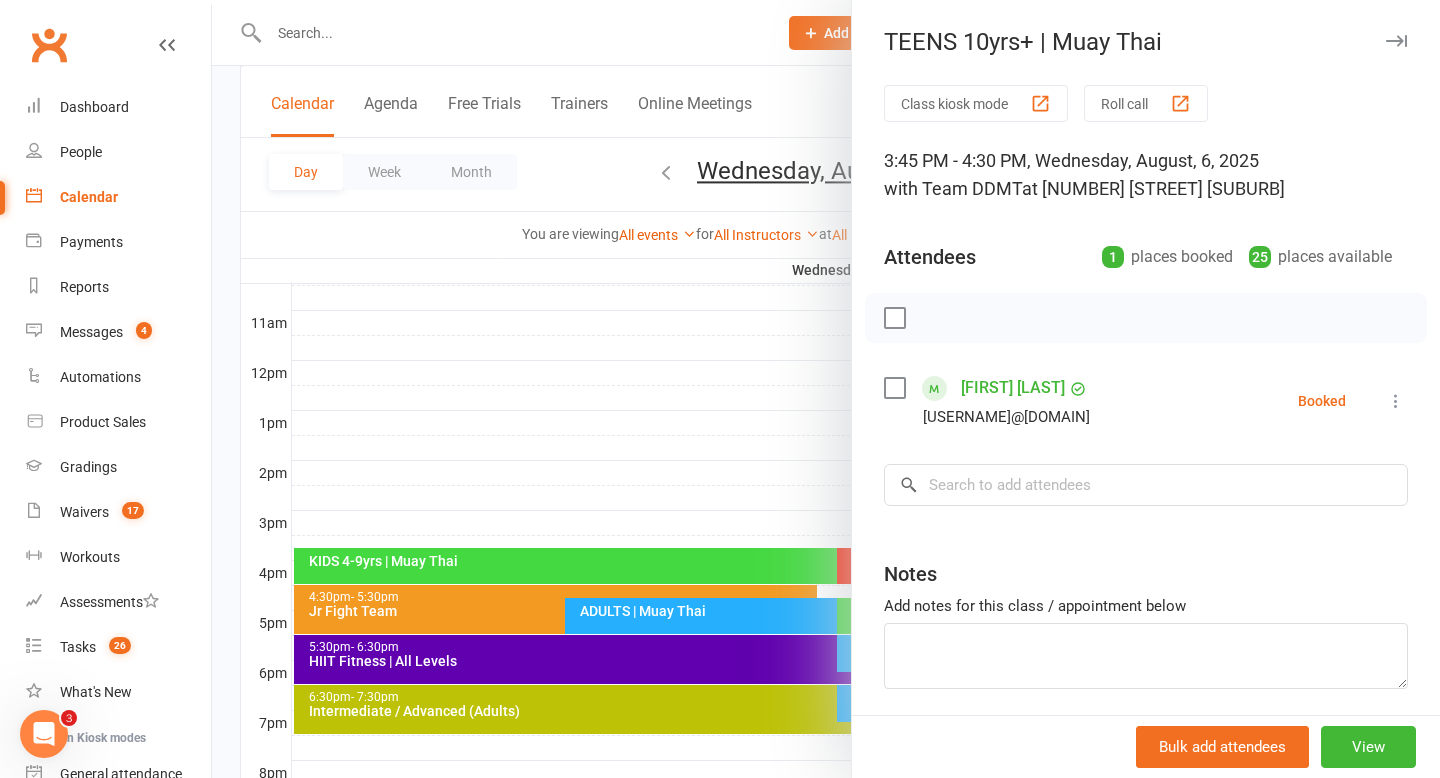 click at bounding box center (826, 389) 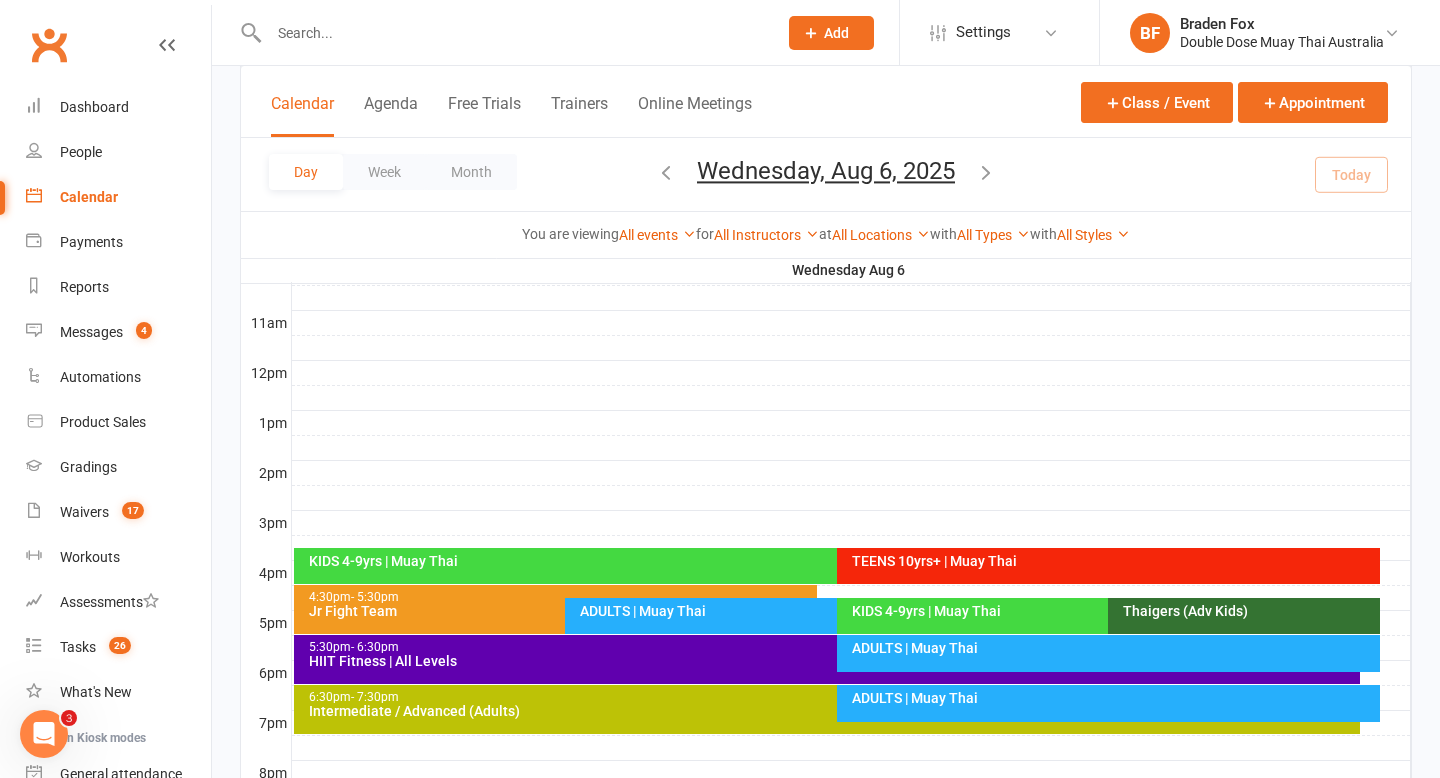 click on "ADULTS | Muay Thai" at bounding box center (831, 611) 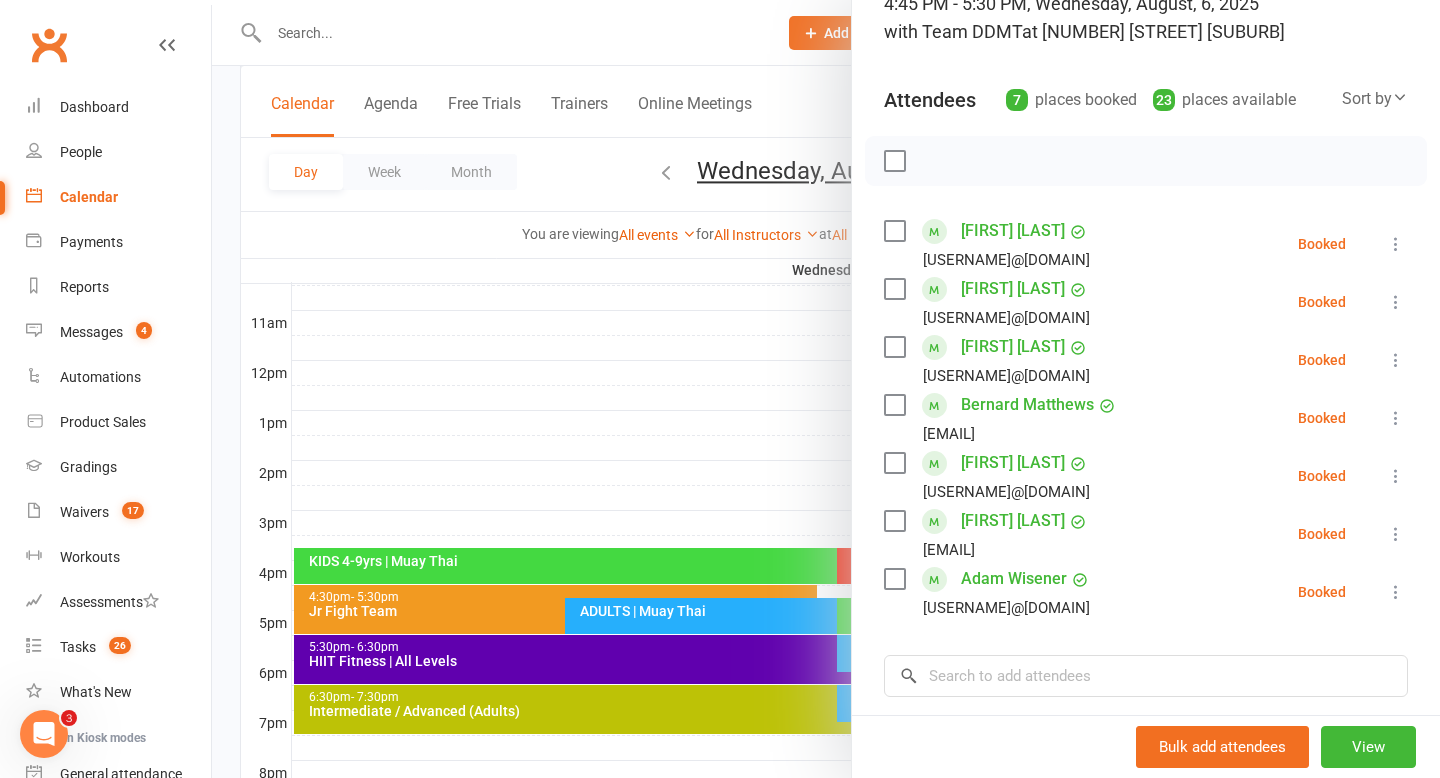 scroll, scrollTop: 162, scrollLeft: 0, axis: vertical 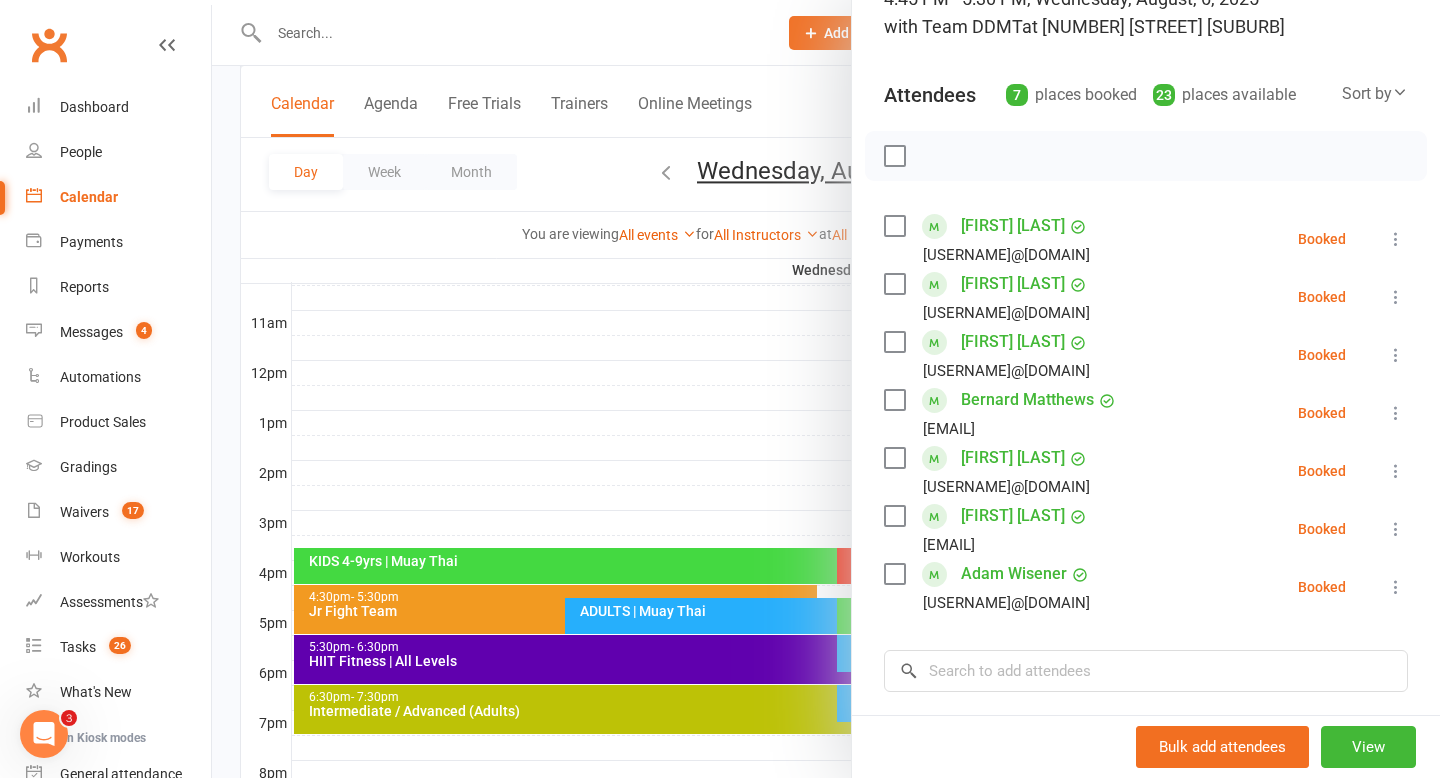 click at bounding box center (826, 389) 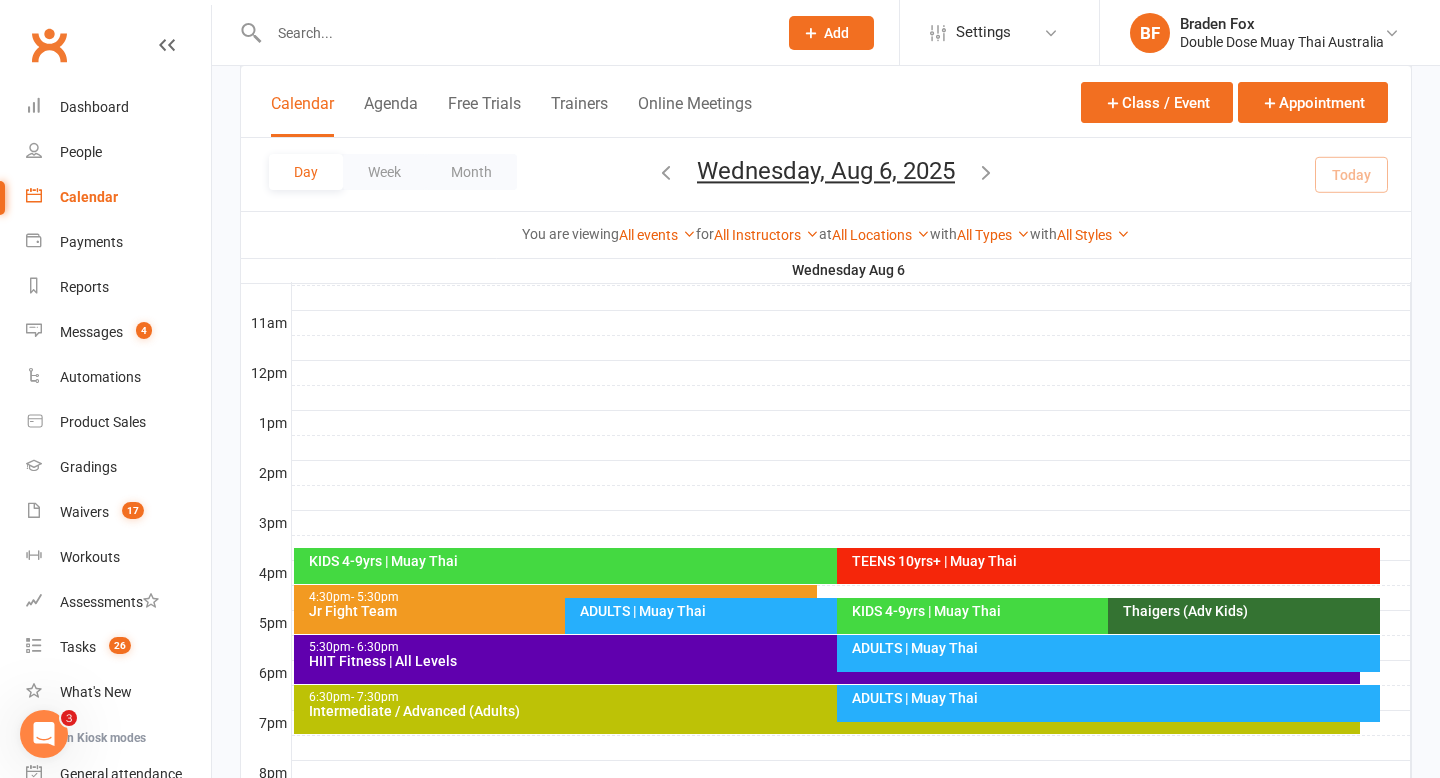 click on "KIDS 4-9yrs | Muay Thai" at bounding box center (1098, 616) 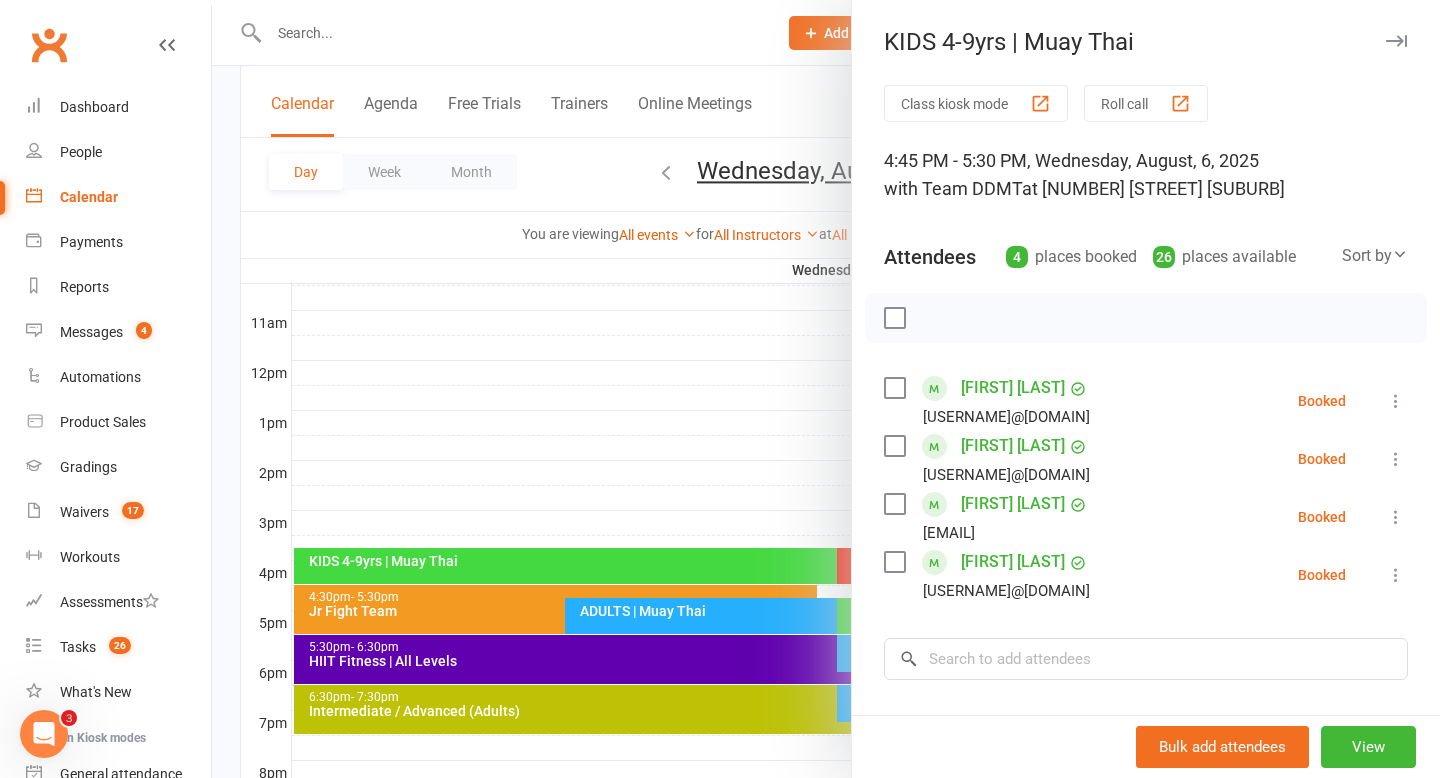 click at bounding box center (826, 389) 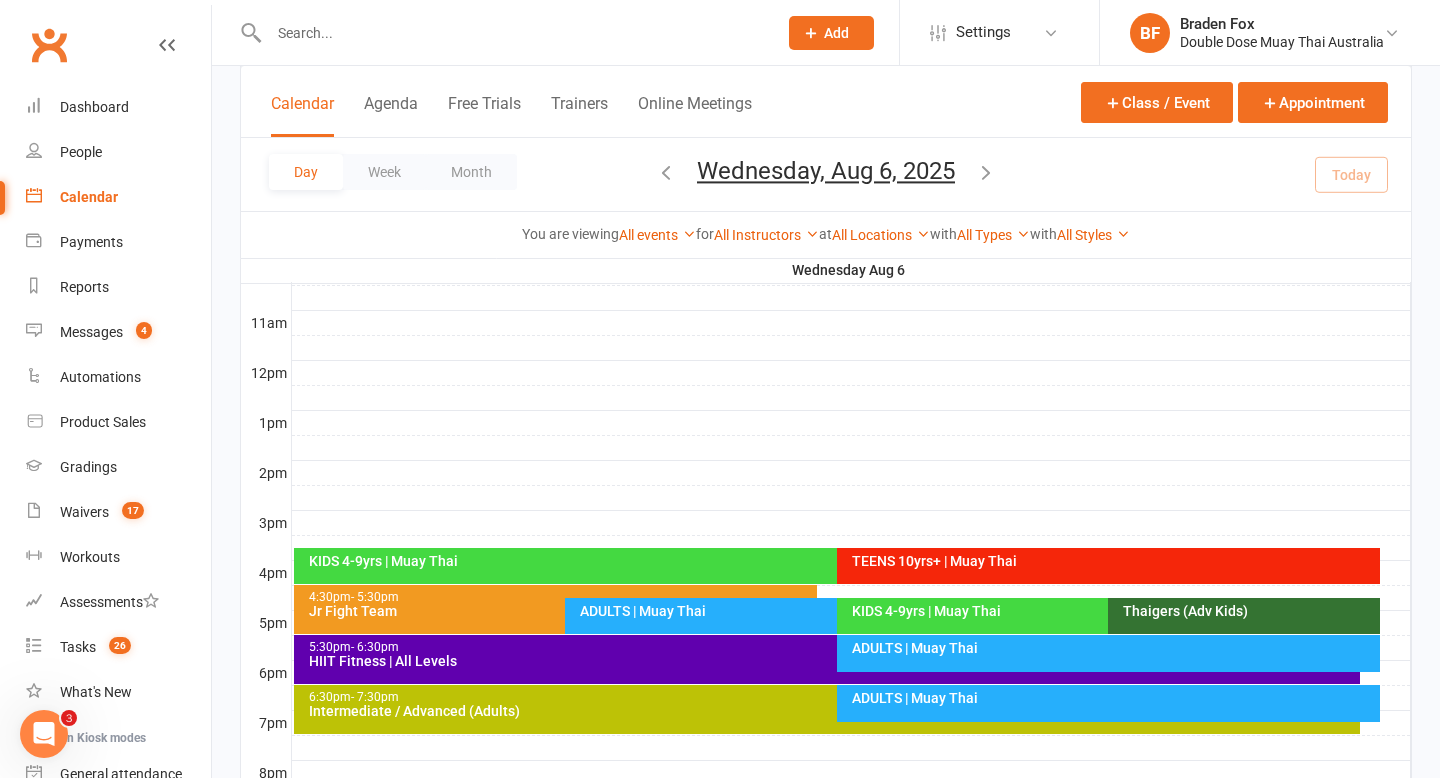 click on "ADULTS | Muay Thai" at bounding box center [1113, 648] 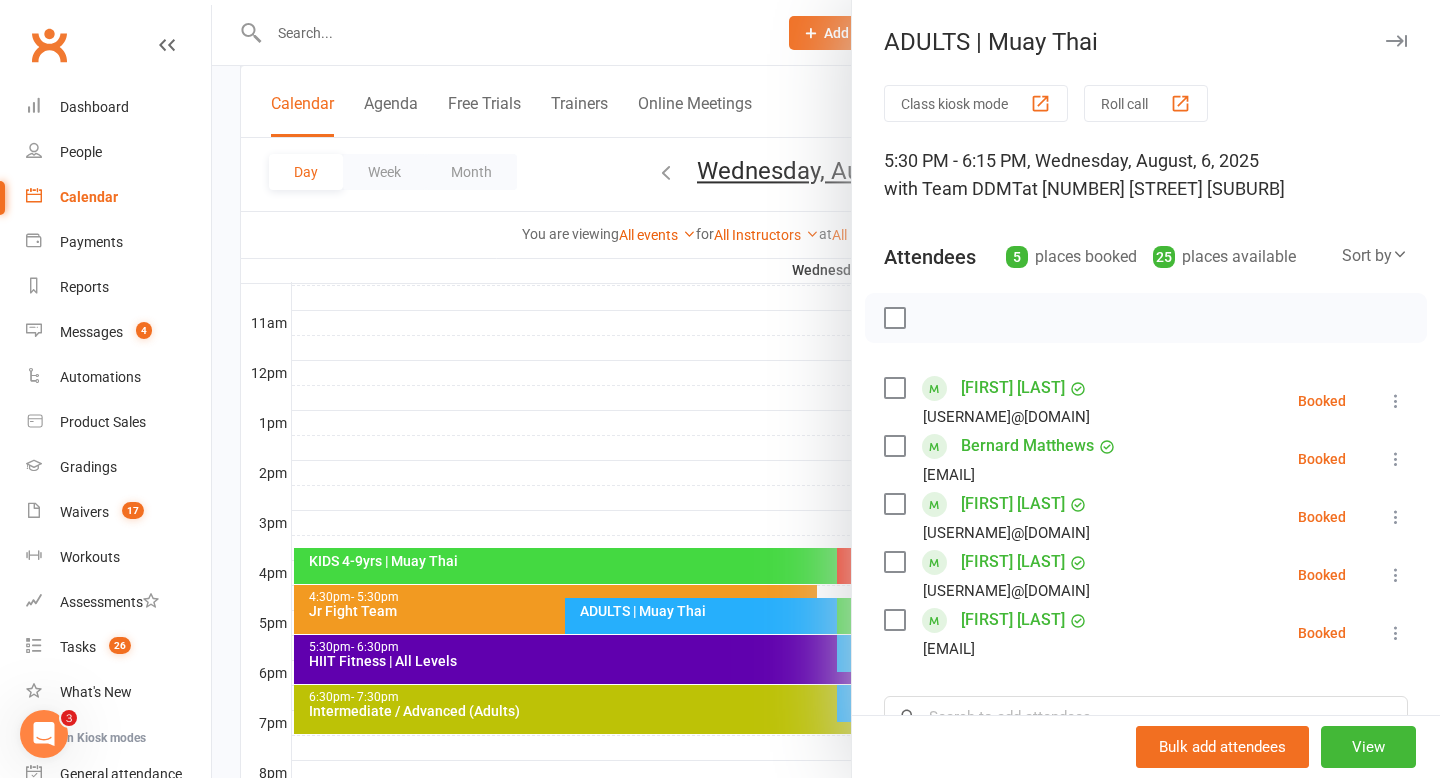 click at bounding box center (826, 389) 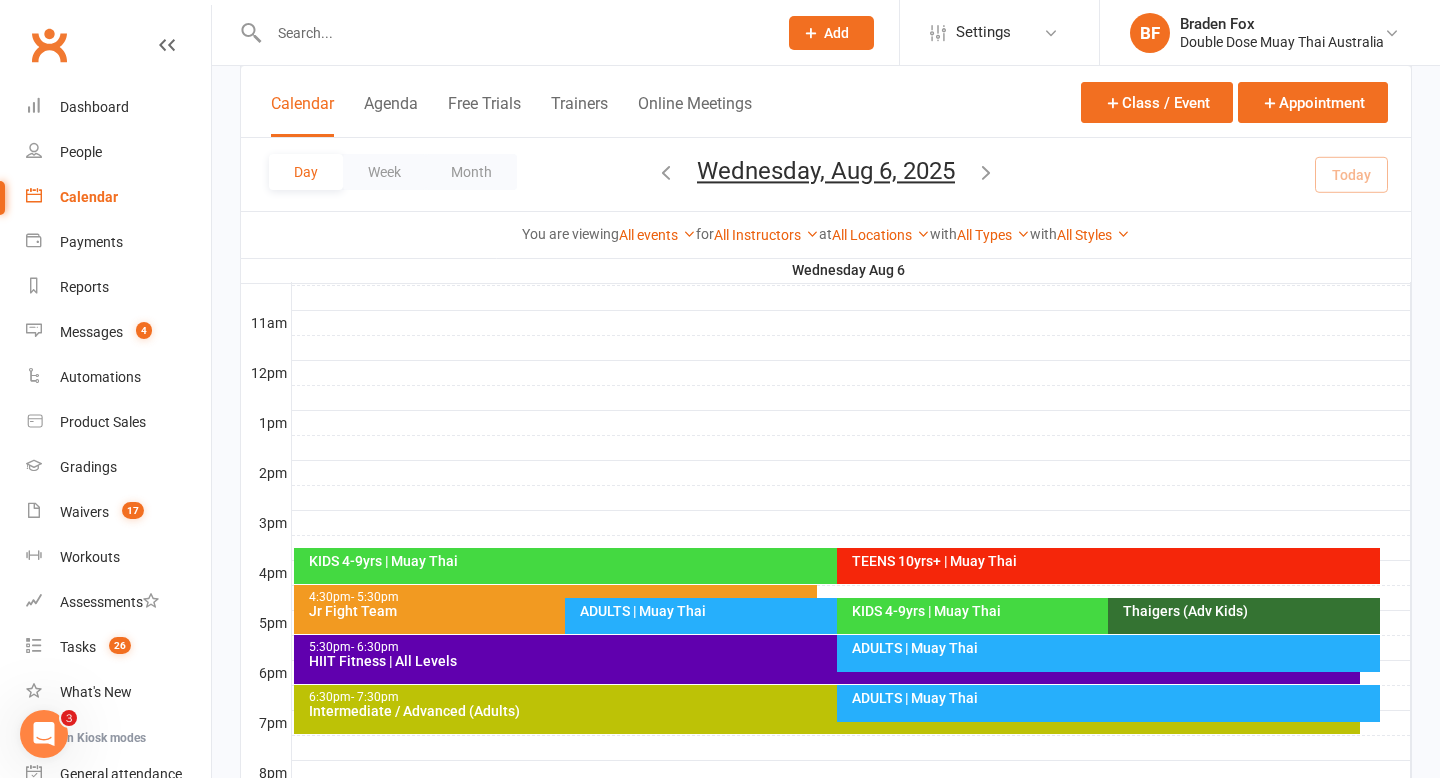 click on "ADULTS | Muay Thai" at bounding box center [1113, 698] 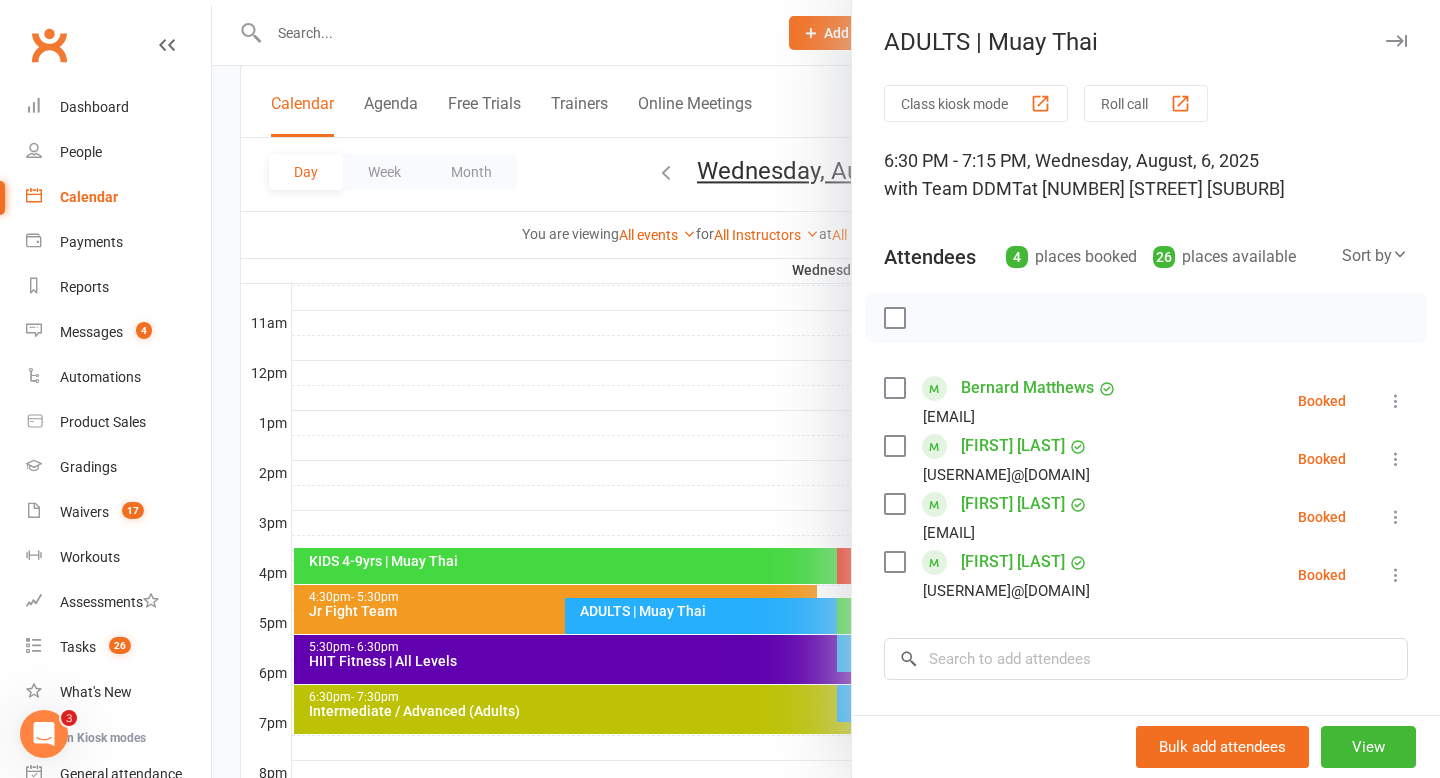 click at bounding box center [826, 389] 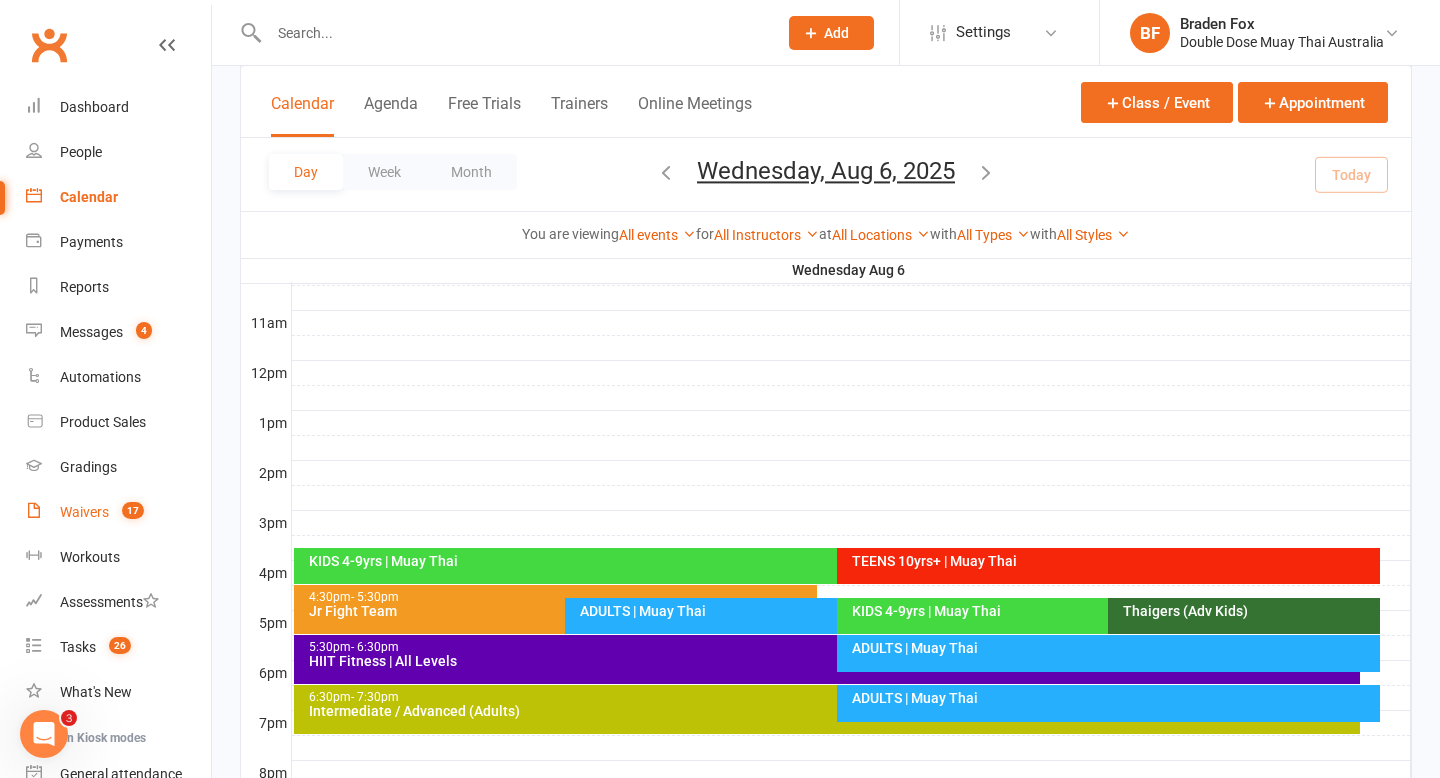 click on "Waivers" at bounding box center (84, 512) 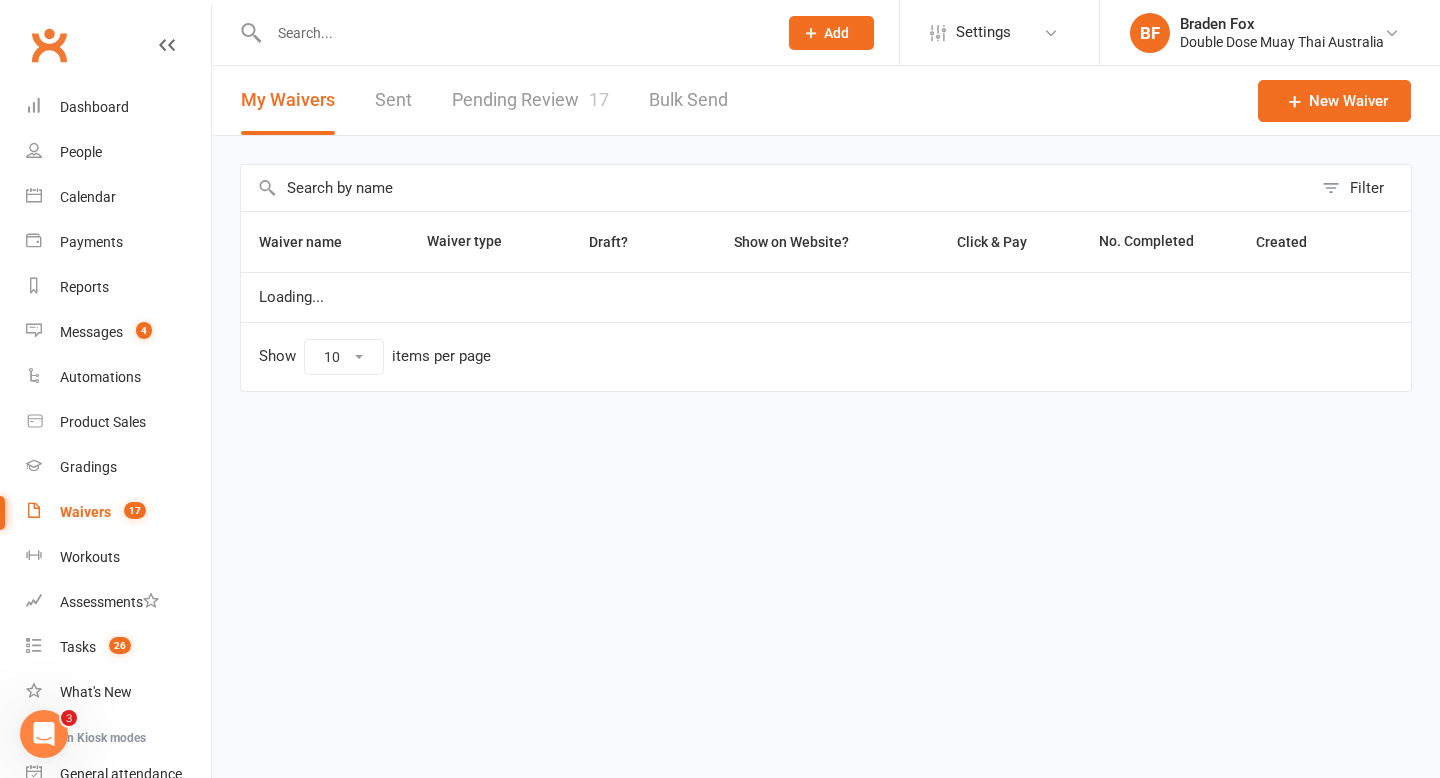 scroll, scrollTop: 0, scrollLeft: 0, axis: both 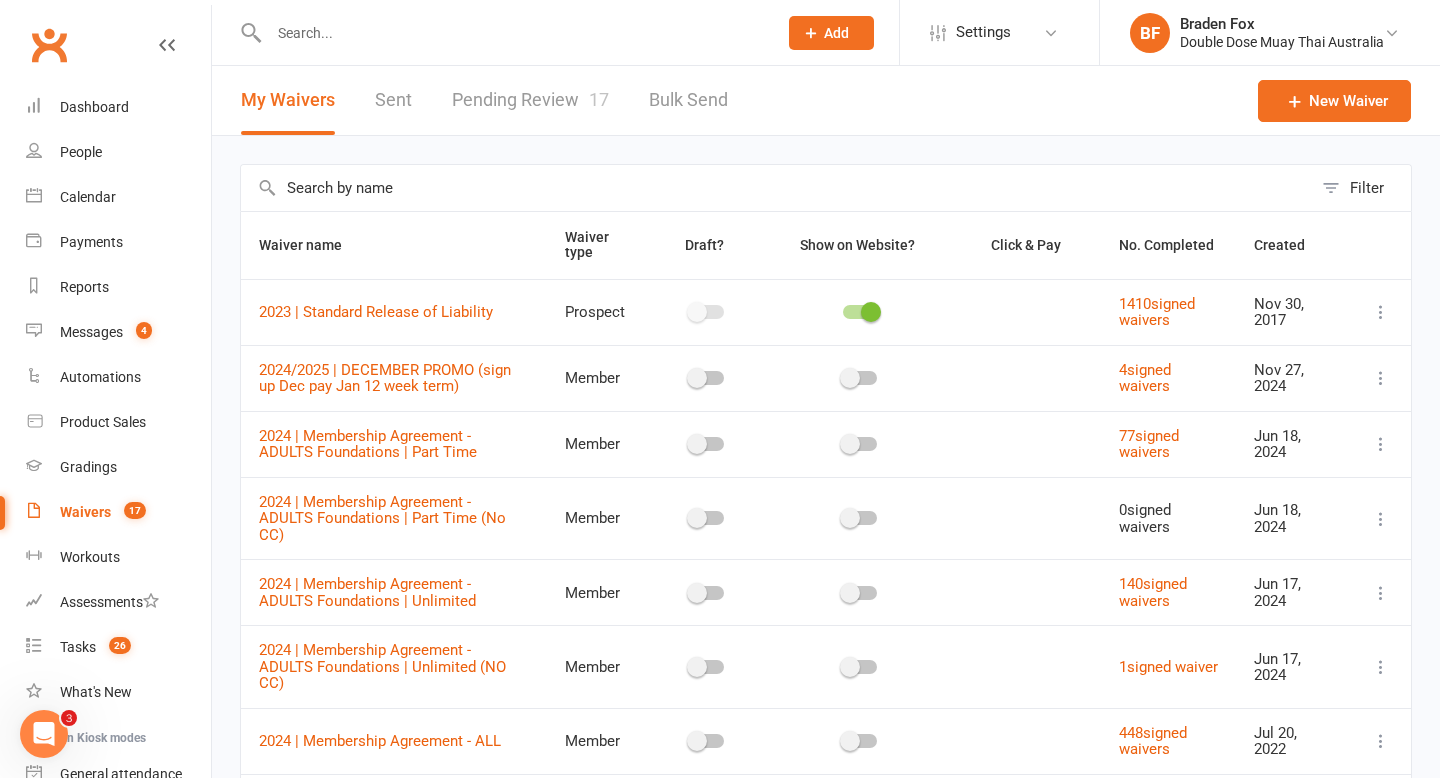 click on "Pending Review 17" at bounding box center [530, 100] 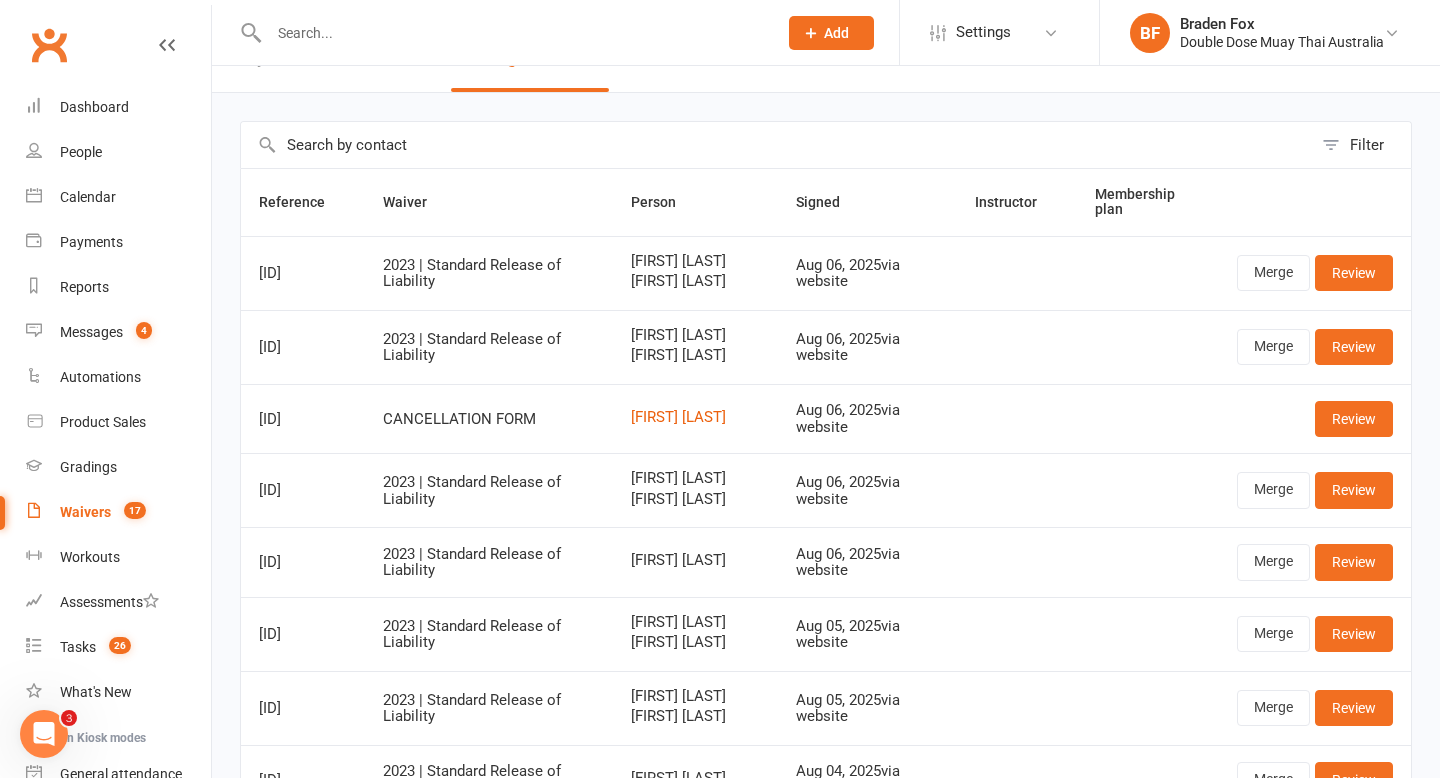 scroll, scrollTop: 47, scrollLeft: 0, axis: vertical 